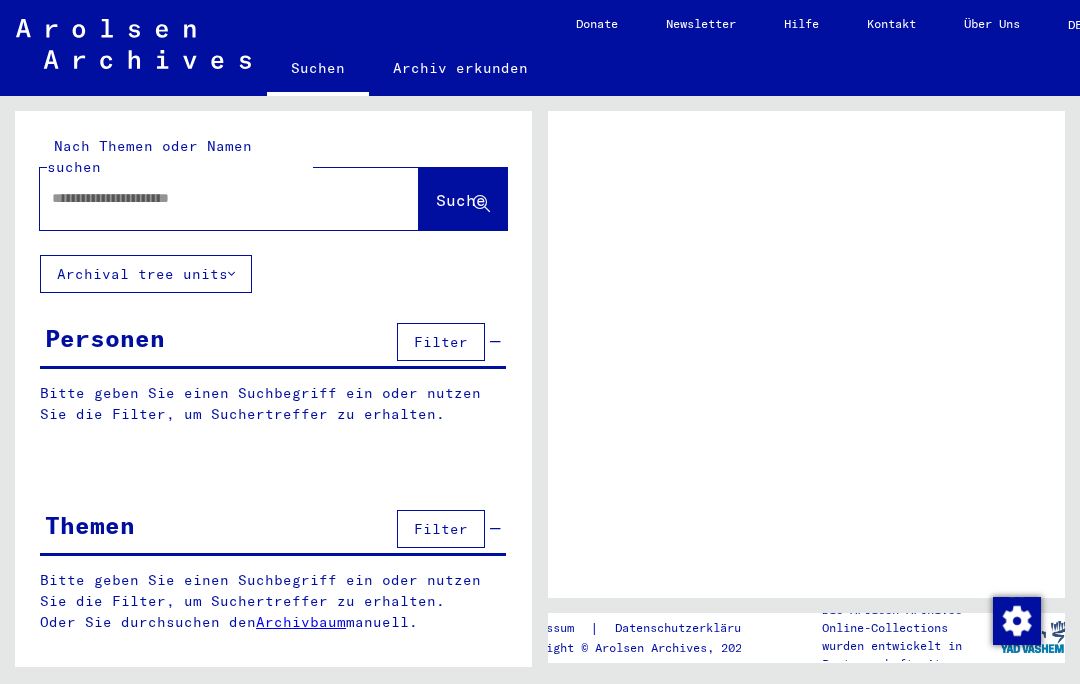 scroll, scrollTop: 0, scrollLeft: 0, axis: both 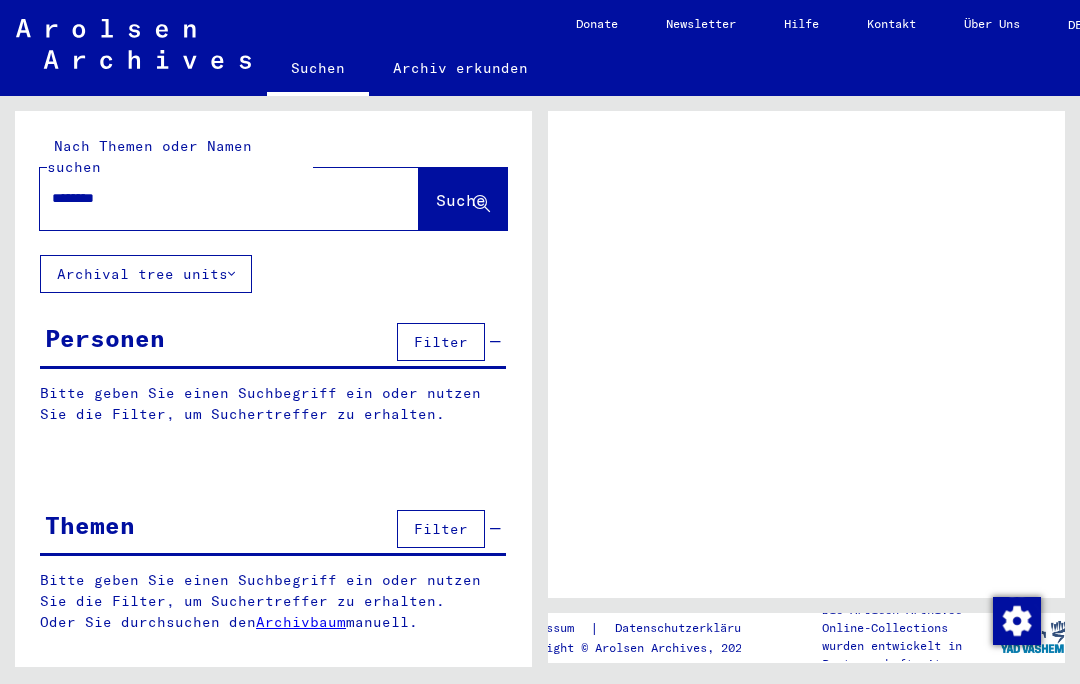 type on "*********" 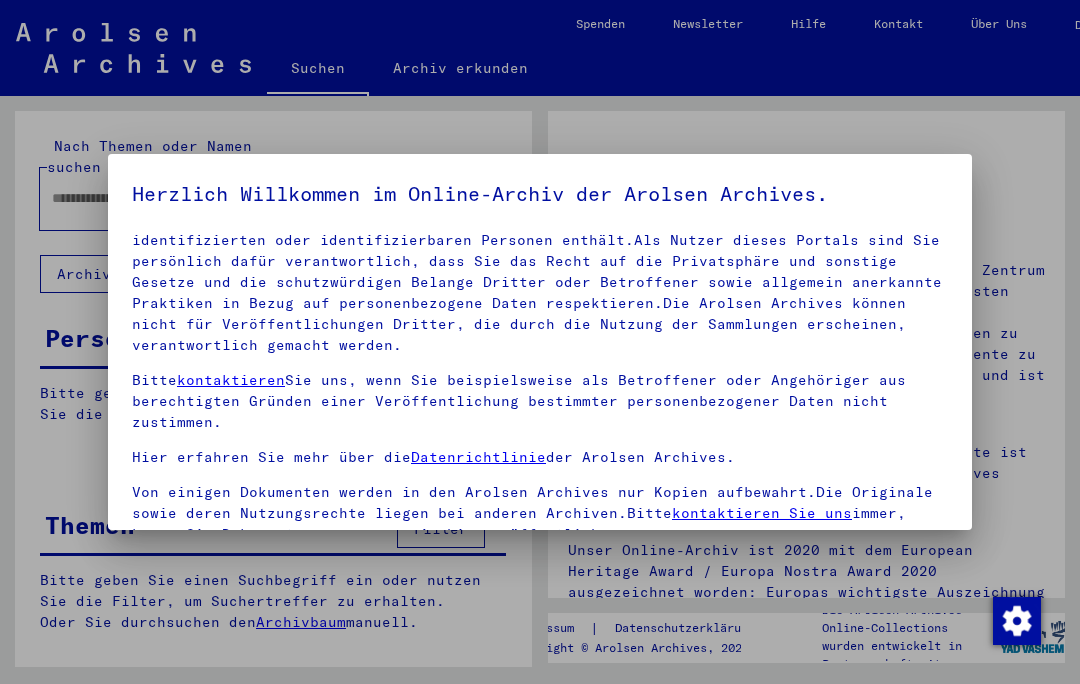 scroll, scrollTop: 108, scrollLeft: 0, axis: vertical 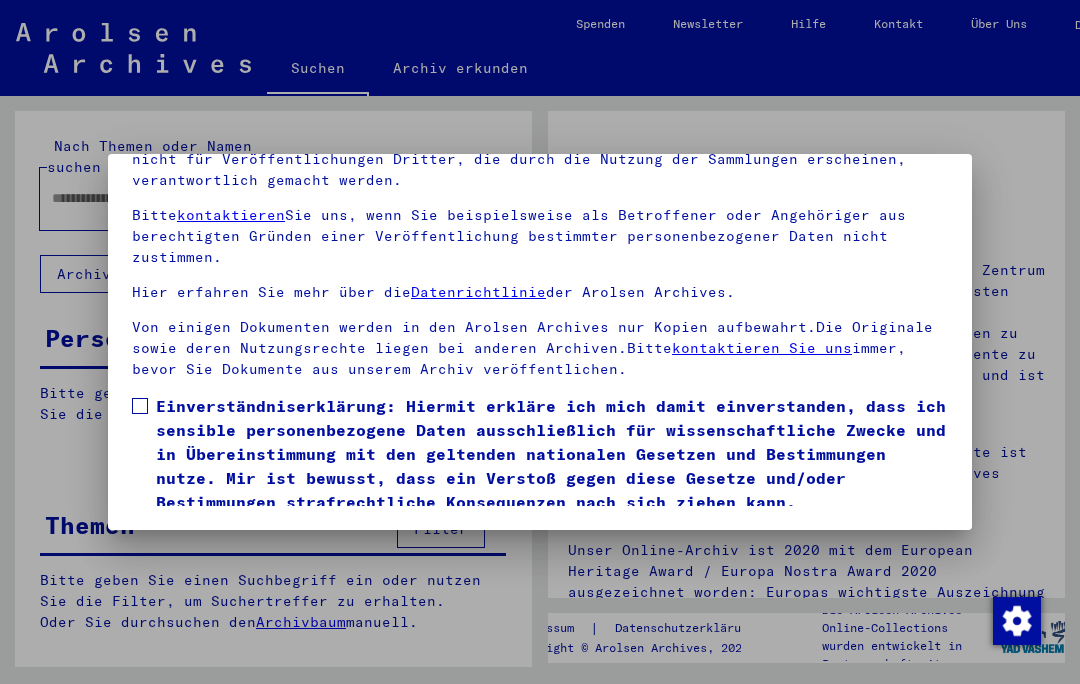click at bounding box center [140, 406] 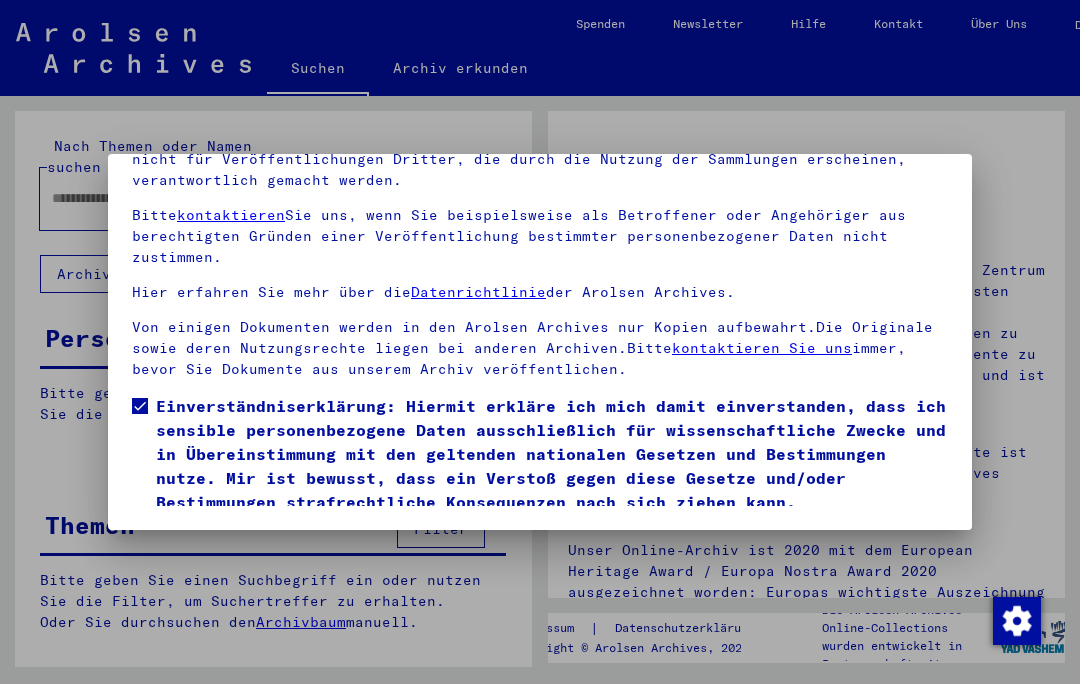 click on "Ich stimme zu" at bounding box center [207, 543] 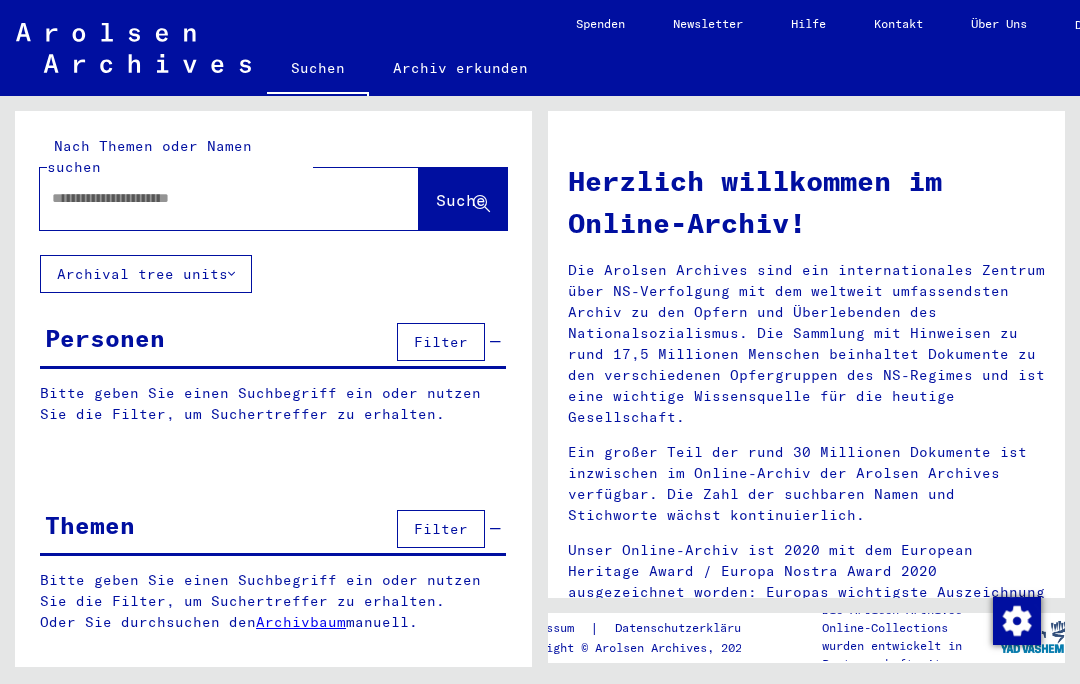 click at bounding box center [205, 198] 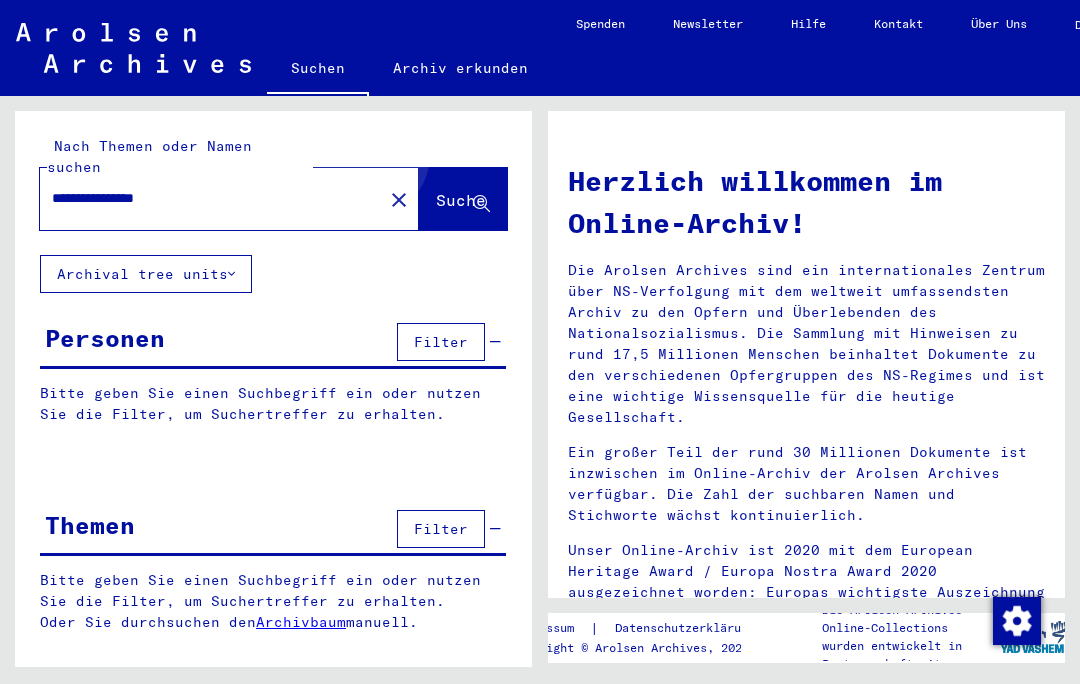 click on "Suche" 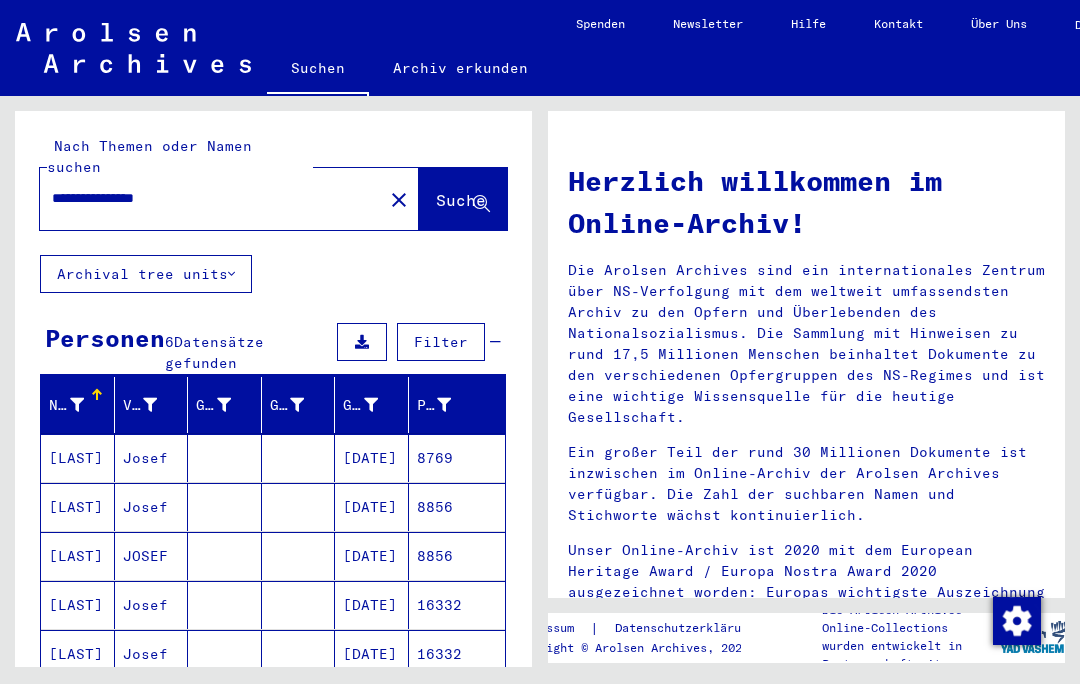 scroll, scrollTop: 70, scrollLeft: 0, axis: vertical 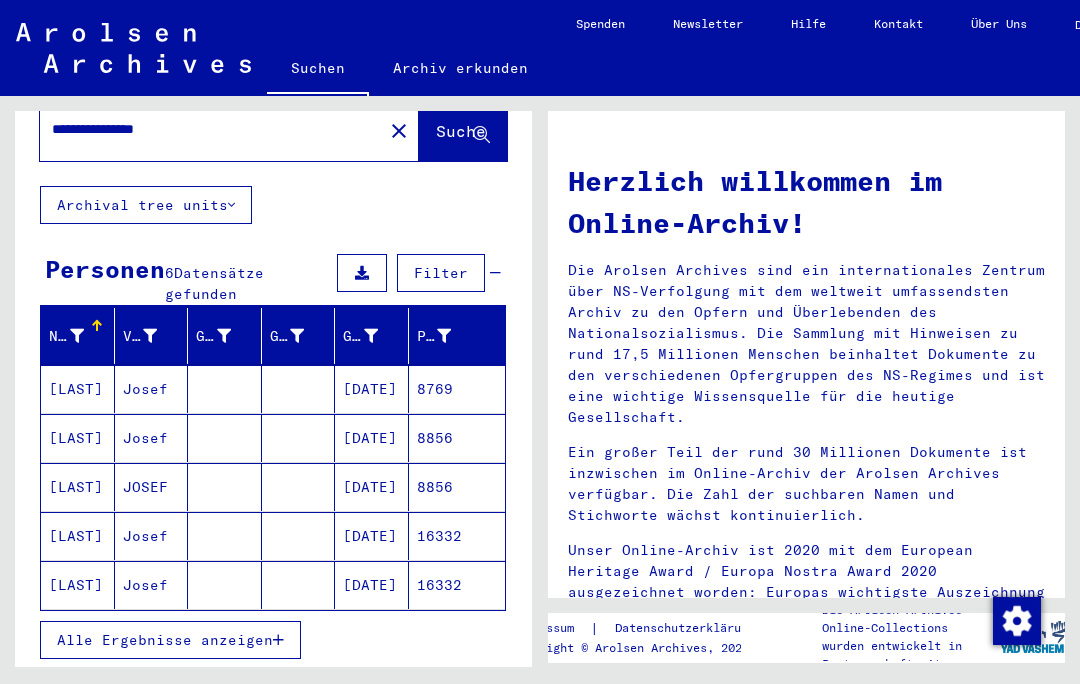 click on "[LAST]" at bounding box center [78, 438] 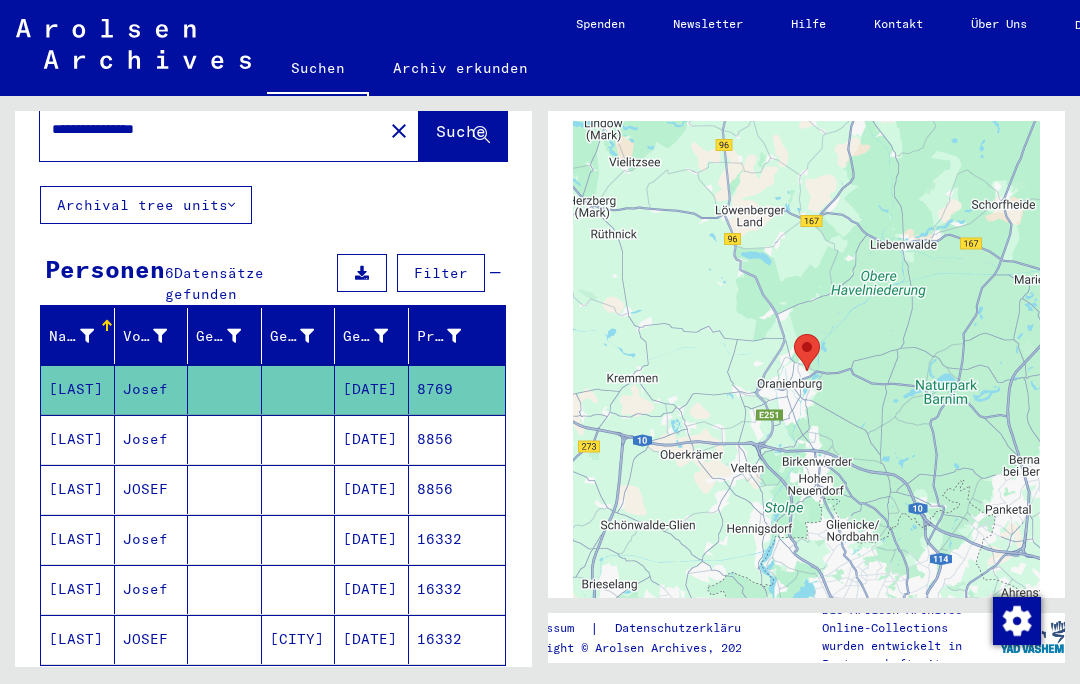 scroll, scrollTop: 991, scrollLeft: 0, axis: vertical 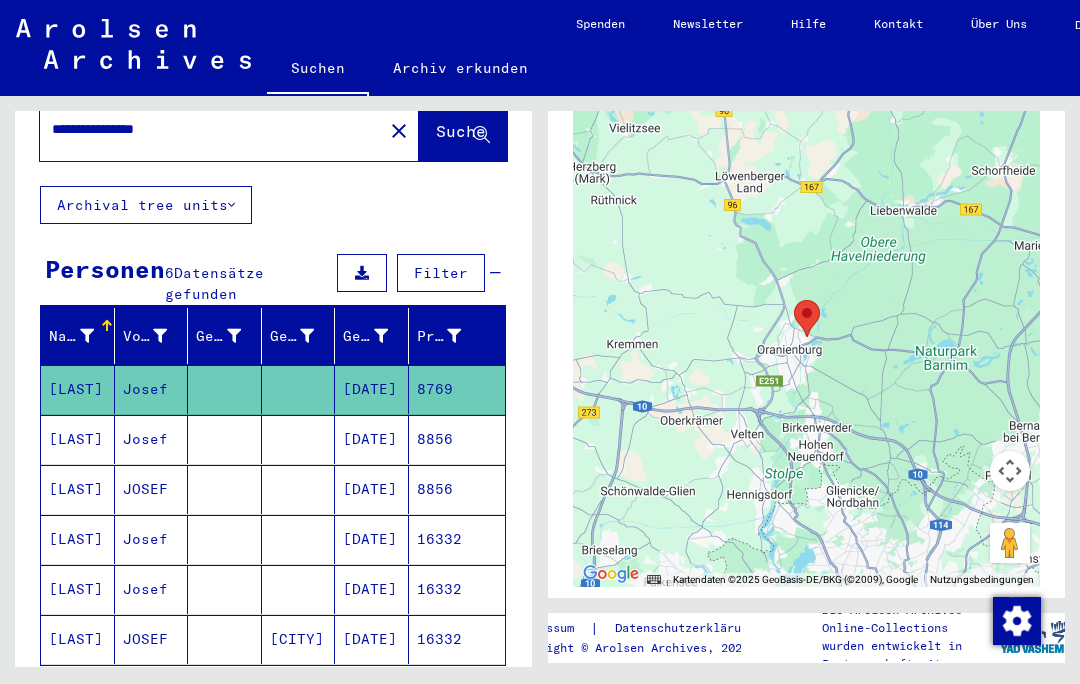 click on "[LAST]" at bounding box center (78, 489) 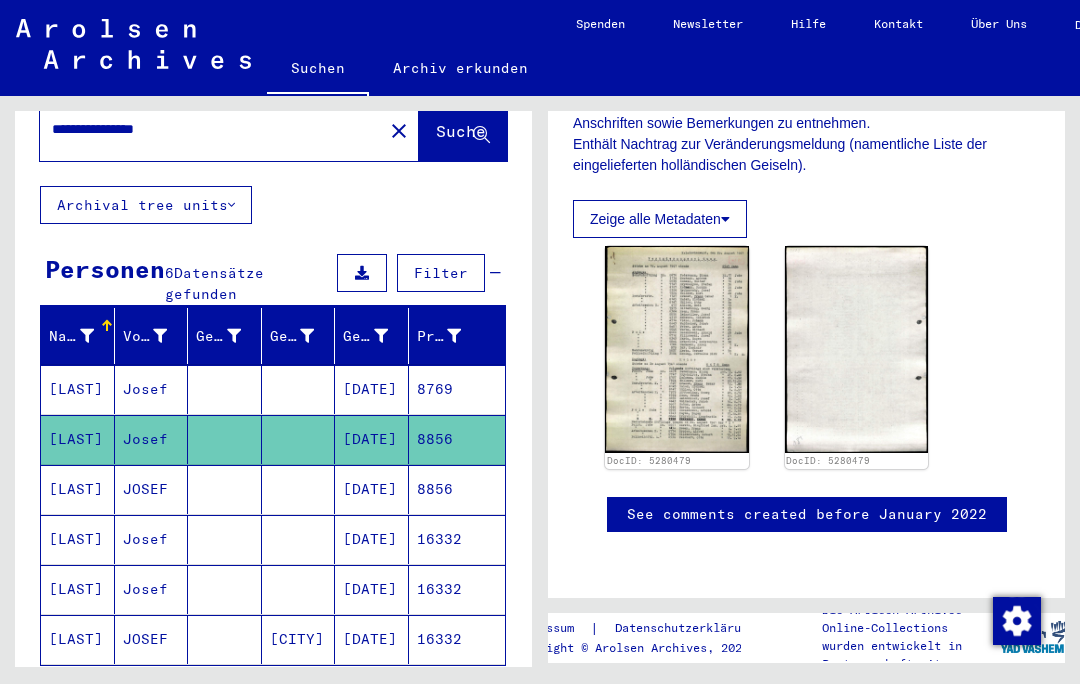 scroll, scrollTop: 598, scrollLeft: 0, axis: vertical 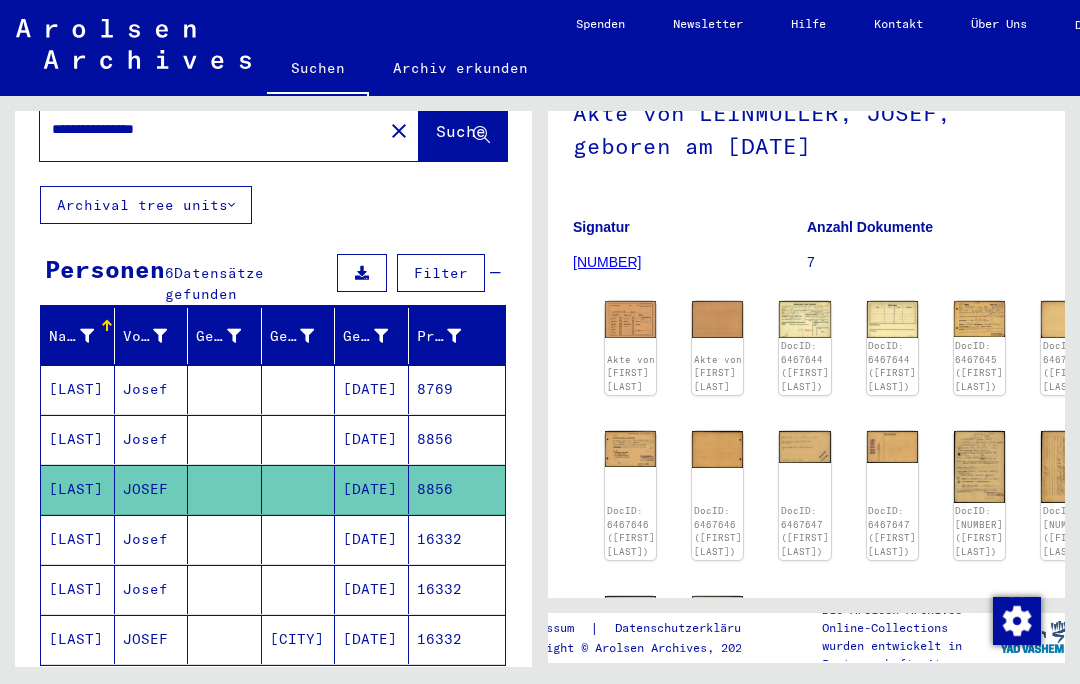 click 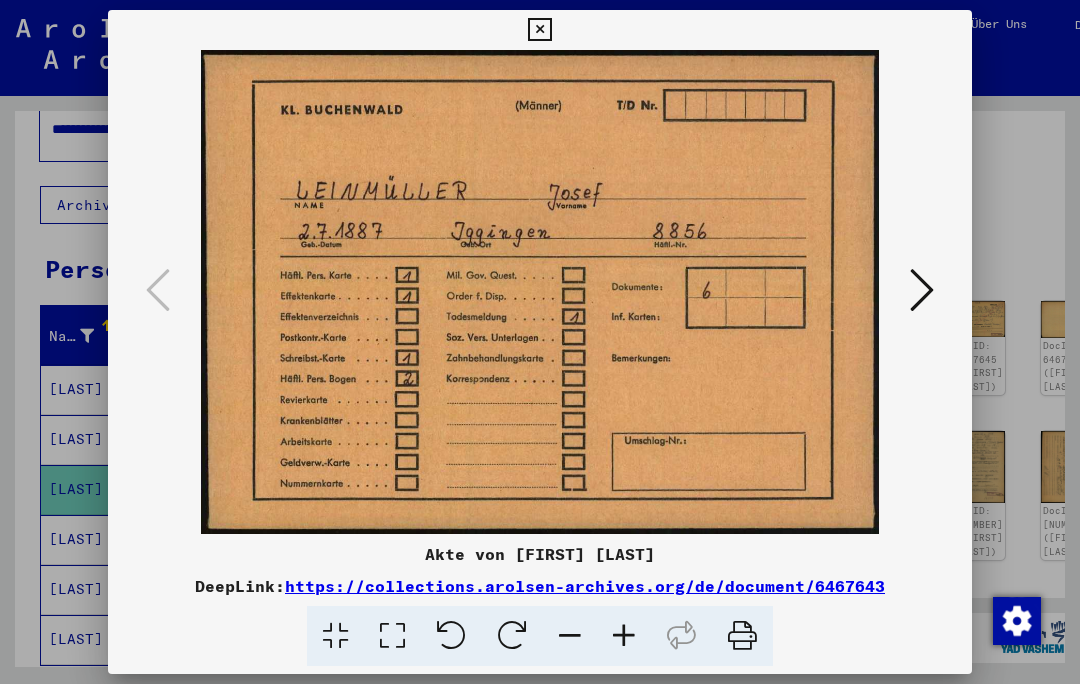 click at bounding box center [922, 290] 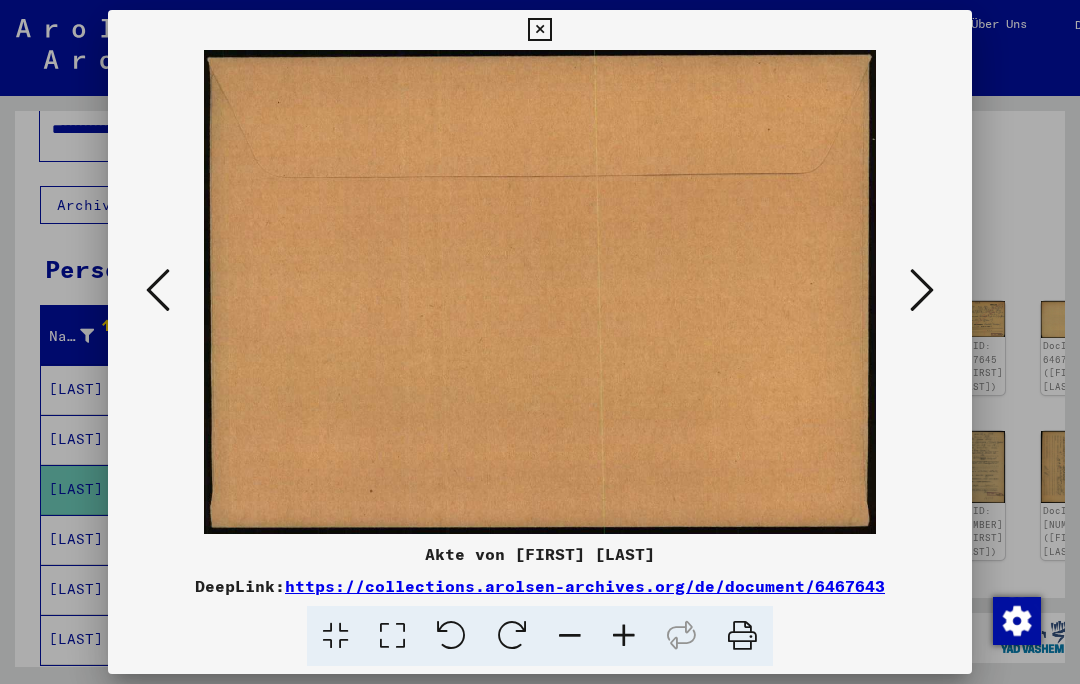 click at bounding box center [922, 290] 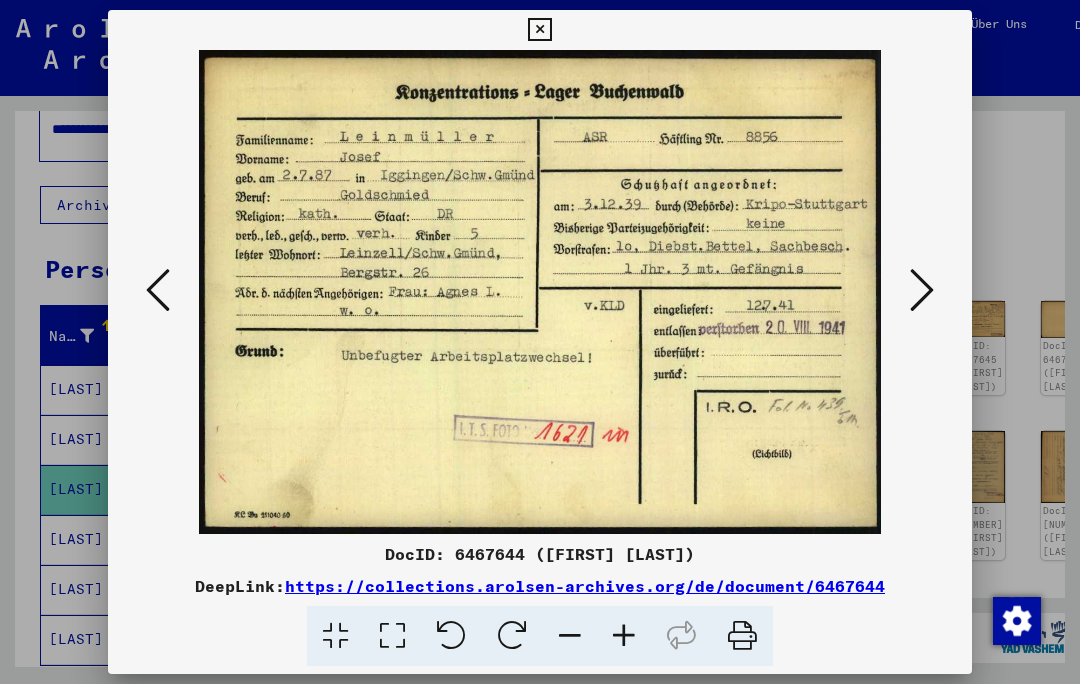 click at bounding box center [922, 290] 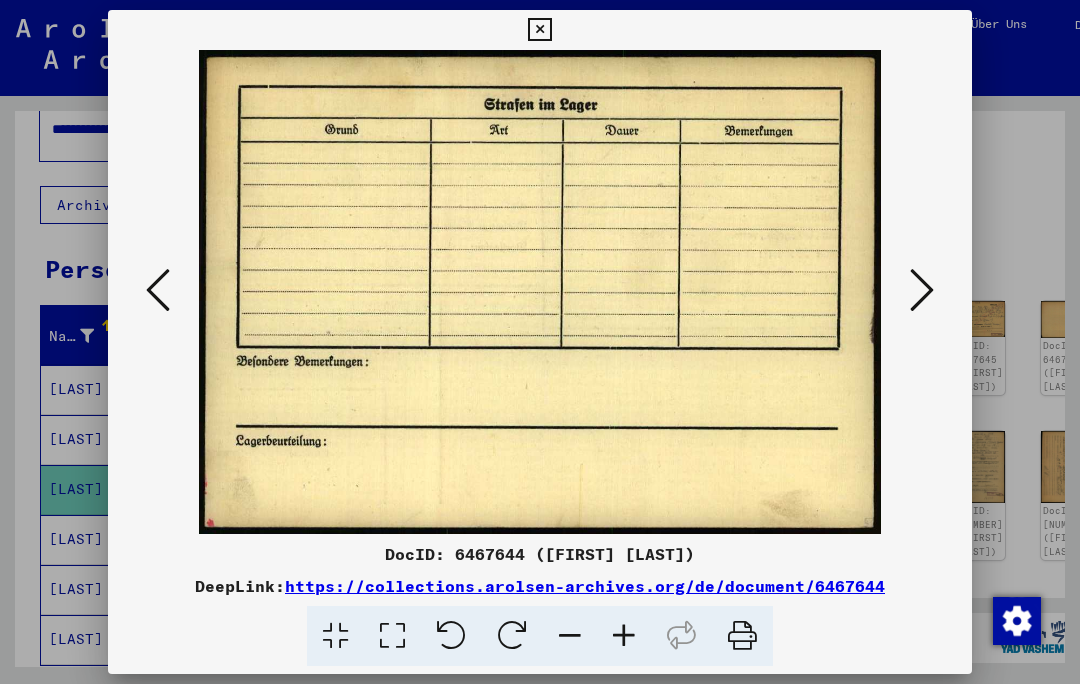 click at bounding box center (922, 291) 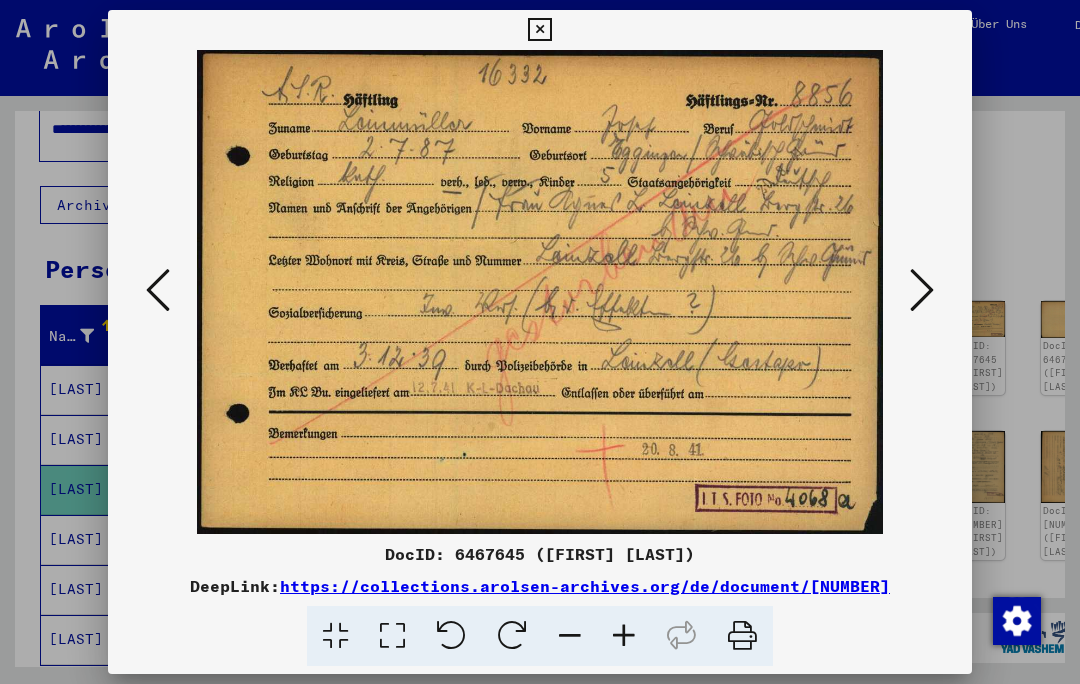 click at bounding box center (158, 291) 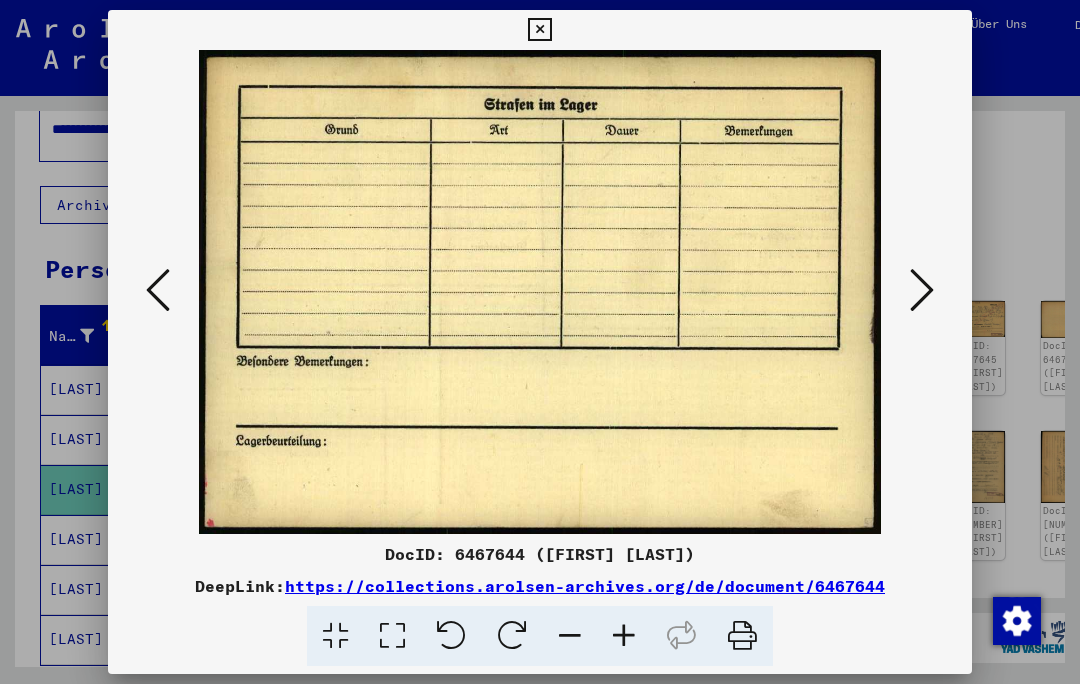 click at bounding box center [158, 291] 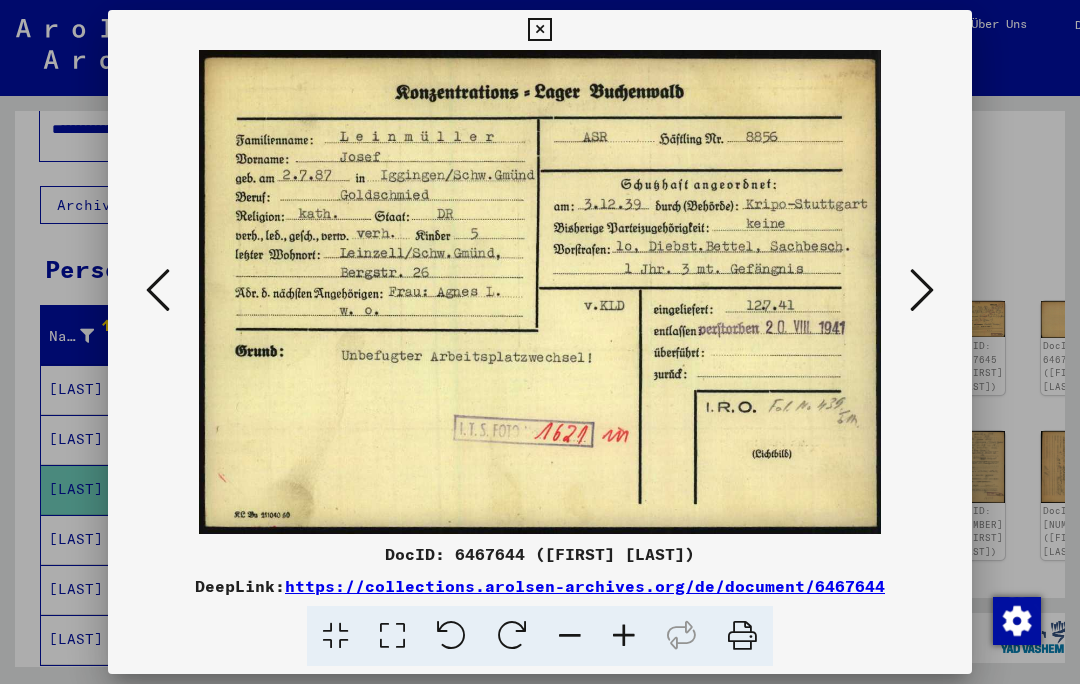 click at bounding box center [539, 30] 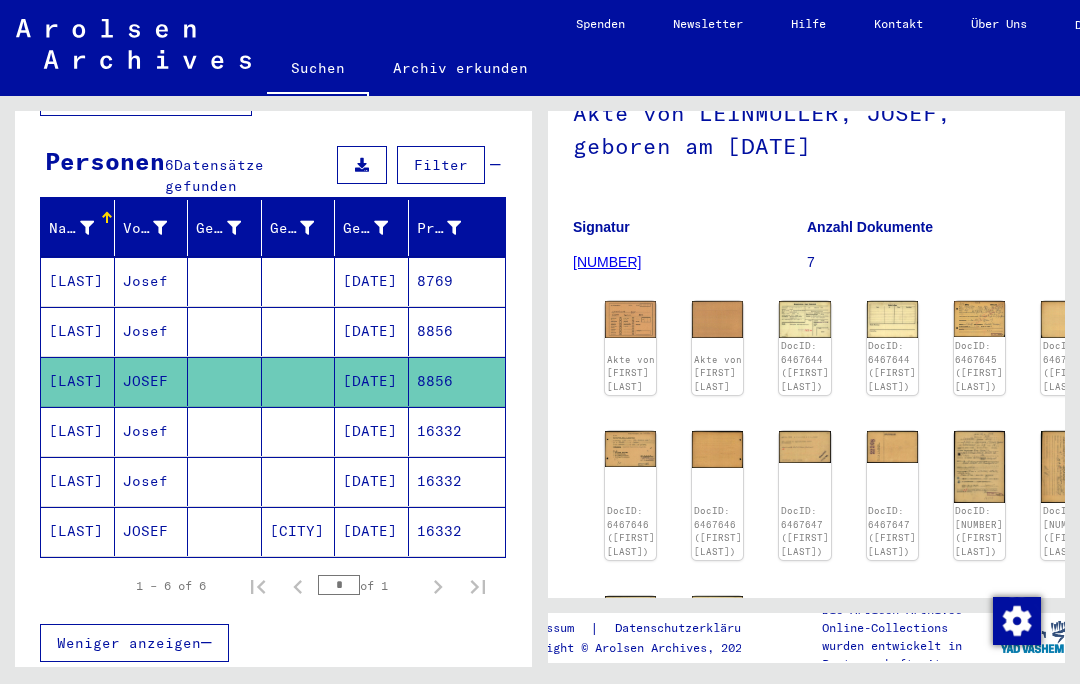 scroll, scrollTop: 190, scrollLeft: 0, axis: vertical 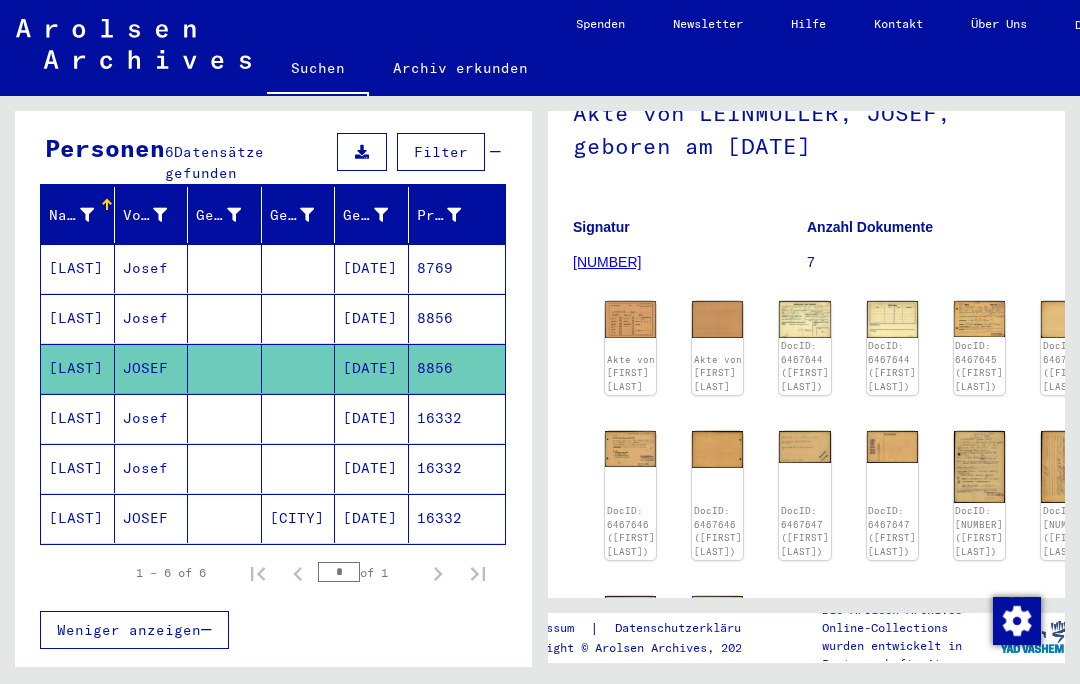 click on "[LAST]" at bounding box center (78, 468) 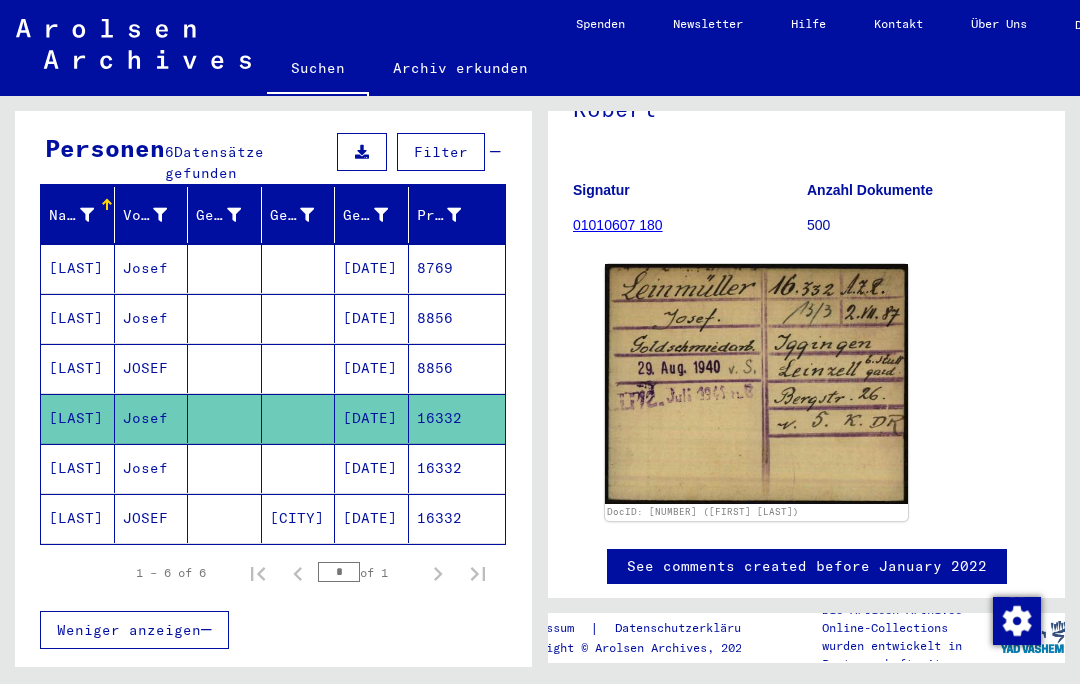 scroll, scrollTop: 271, scrollLeft: 0, axis: vertical 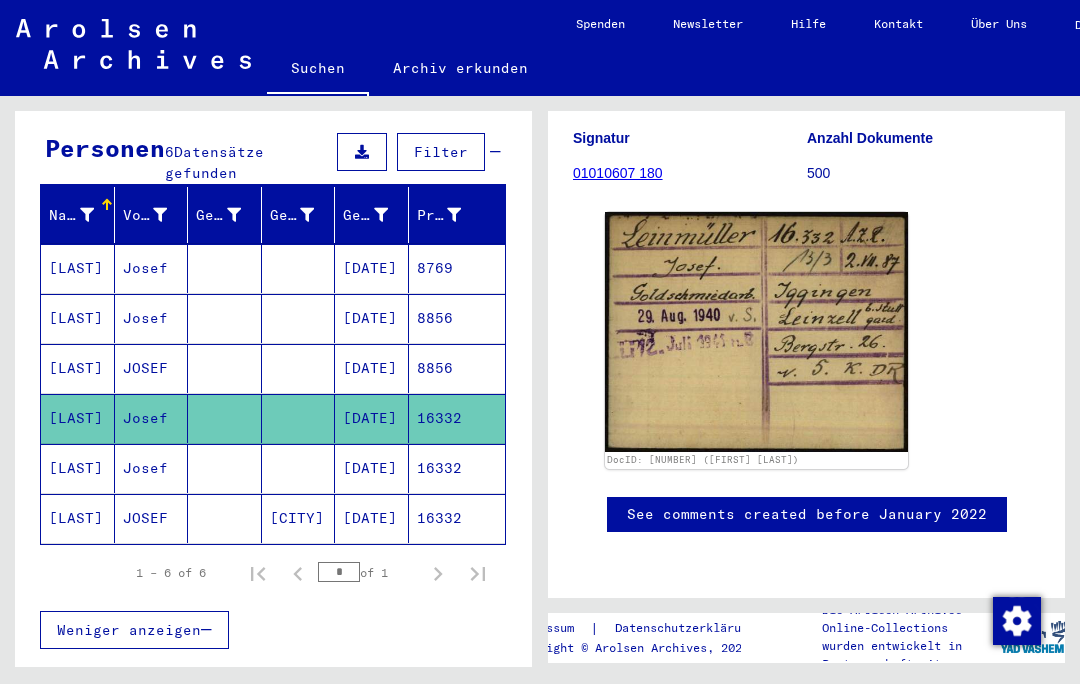 click on "[LAST]" at bounding box center (78, 518) 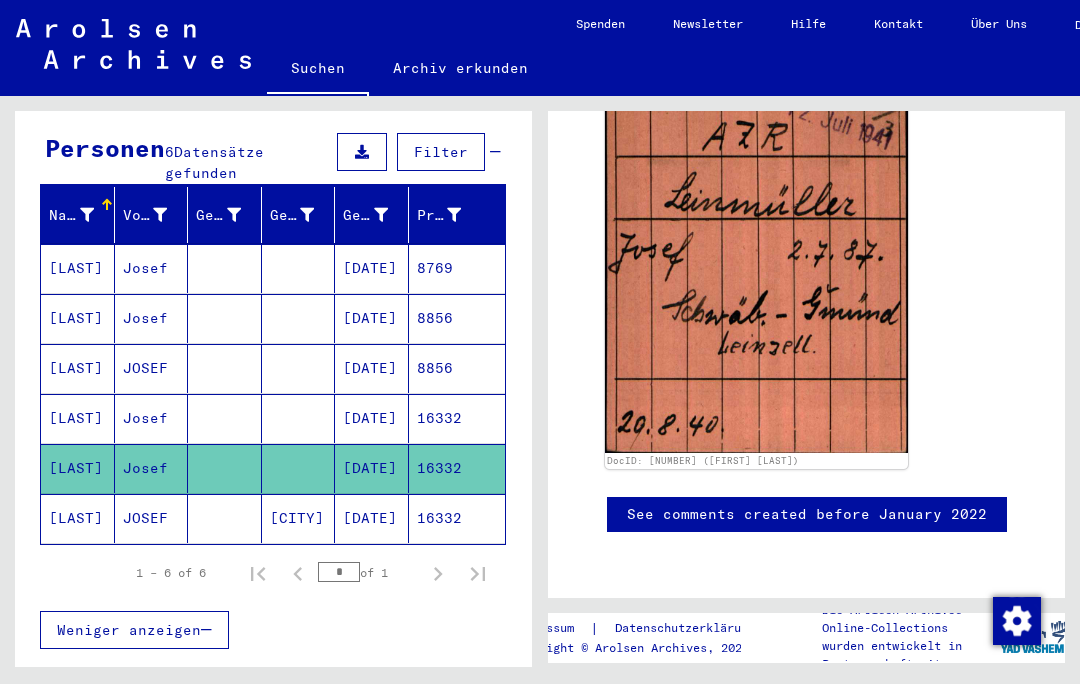 scroll, scrollTop: 541, scrollLeft: 0, axis: vertical 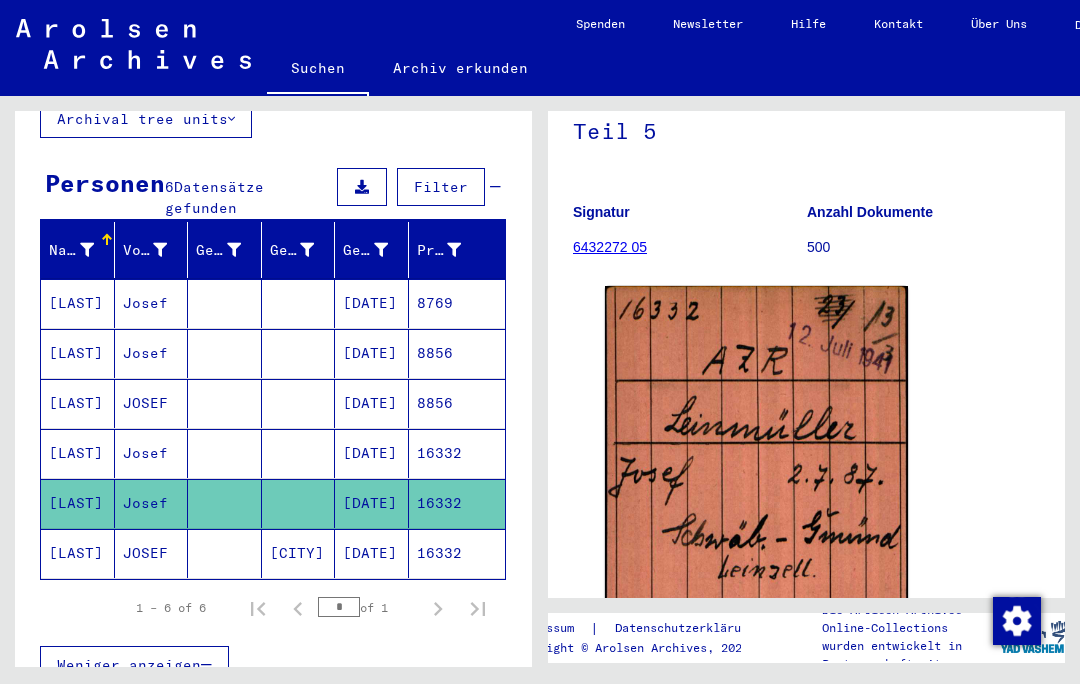 click on "[LAST]" at bounding box center (78, 353) 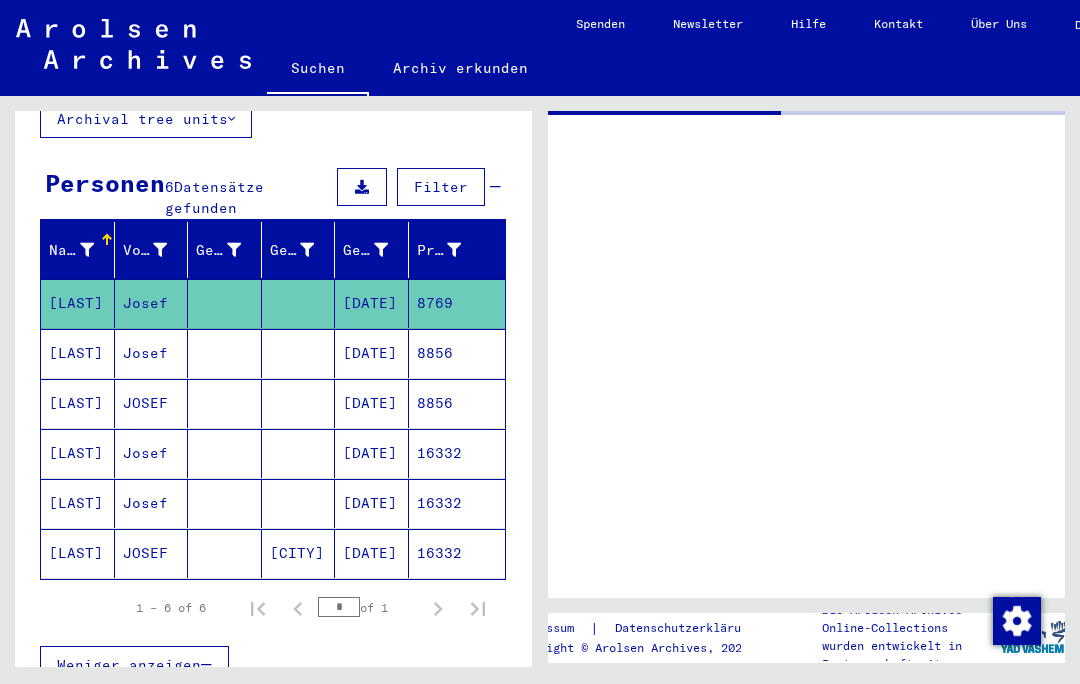 scroll, scrollTop: 0, scrollLeft: 0, axis: both 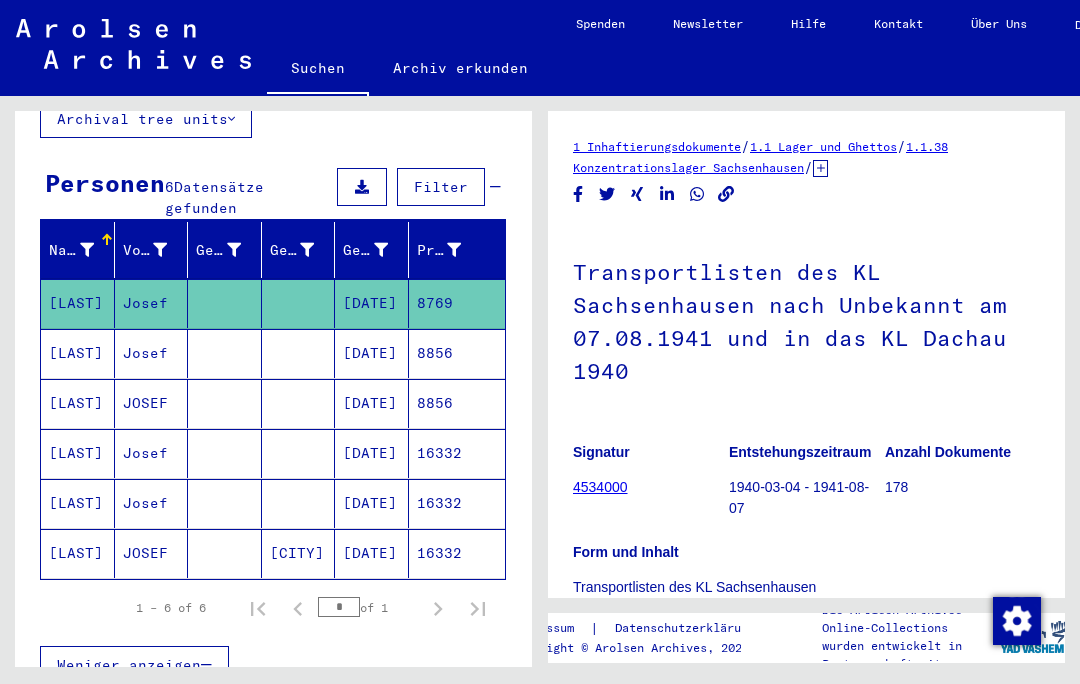 click on "[LAST]" at bounding box center [78, 403] 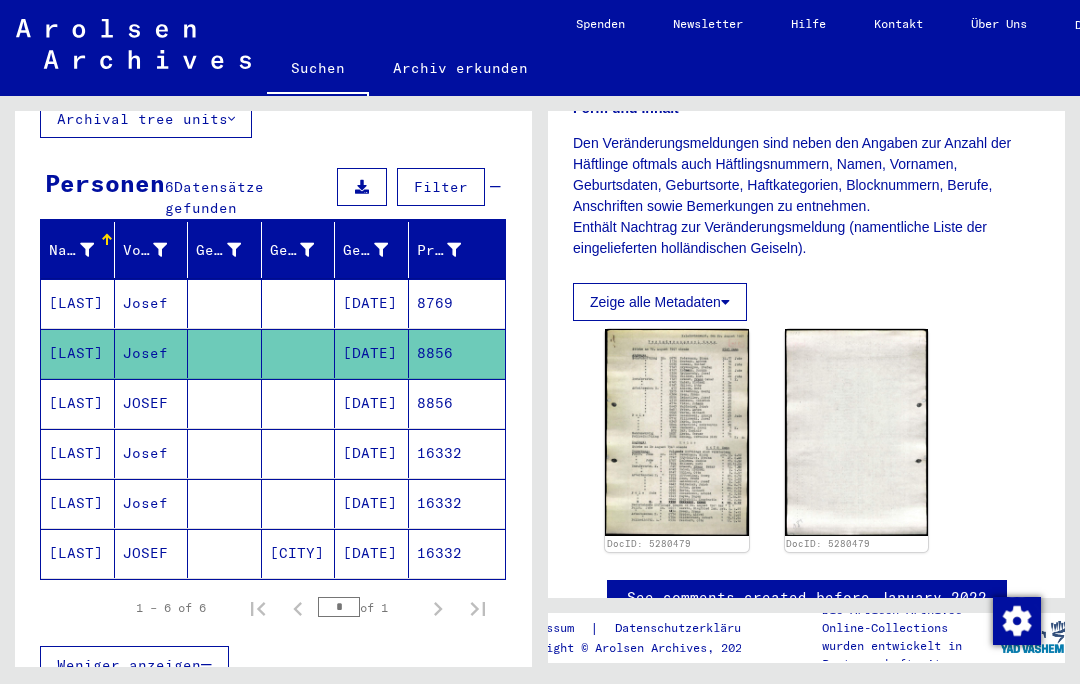 scroll, scrollTop: 403, scrollLeft: 0, axis: vertical 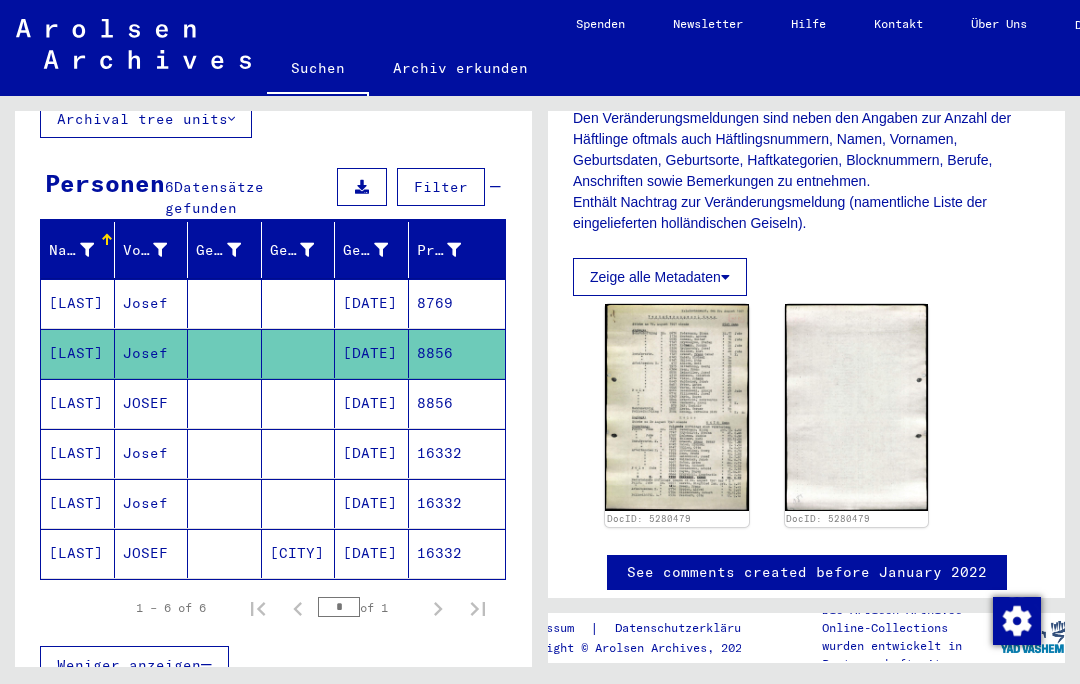 click on "[LAST]" at bounding box center [78, 453] 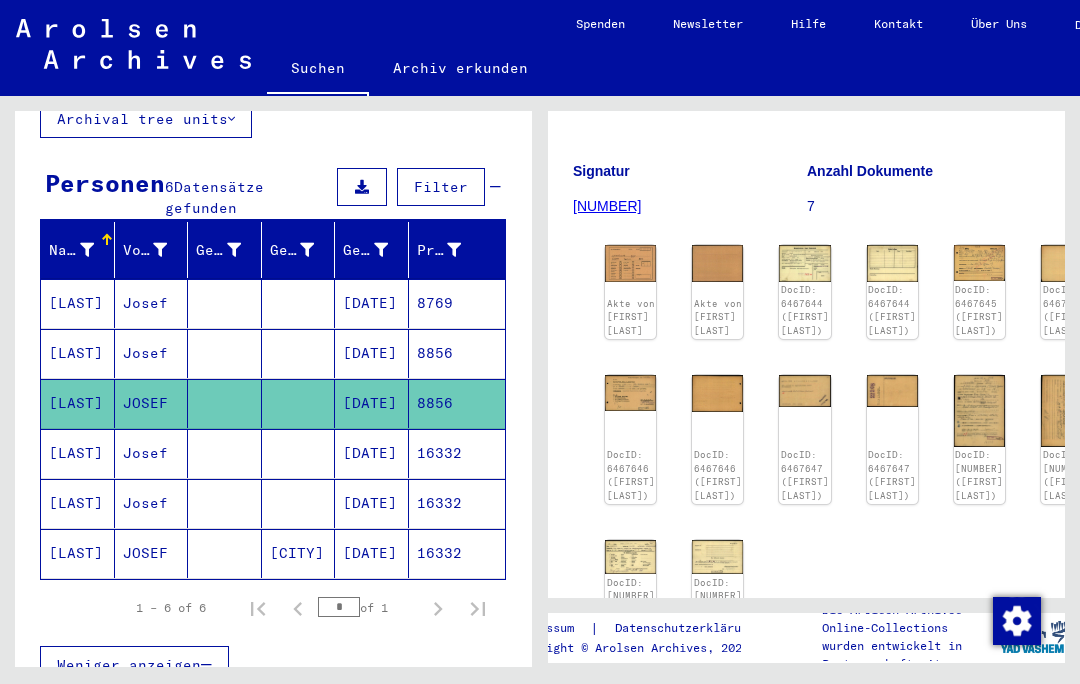 scroll, scrollTop: 217, scrollLeft: 0, axis: vertical 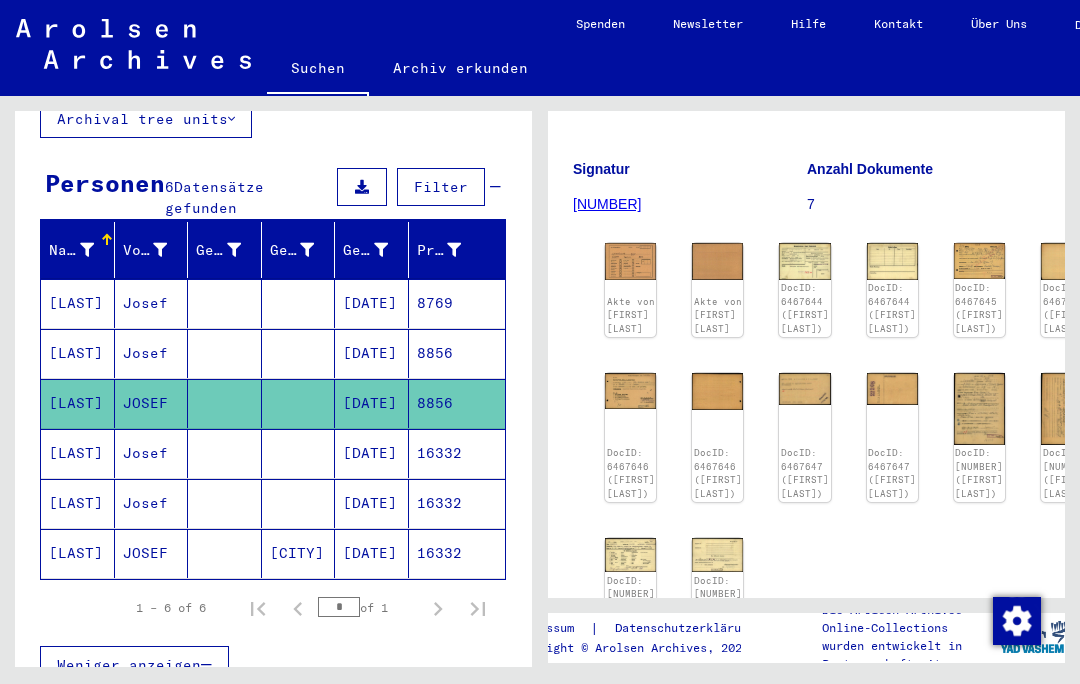 click 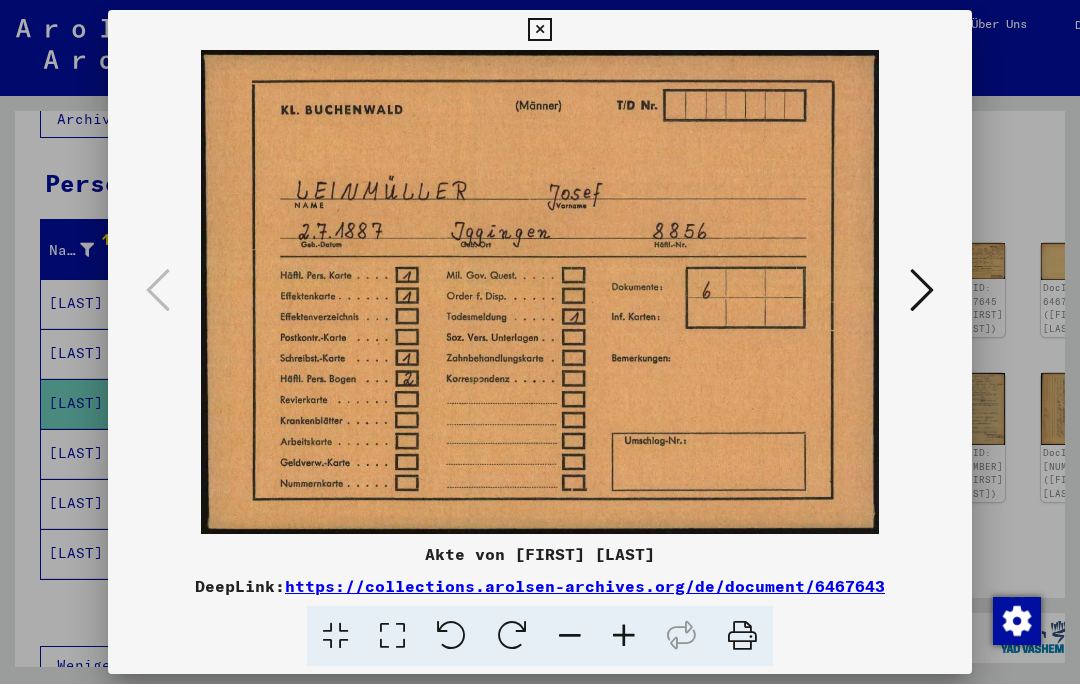 click at bounding box center (922, 290) 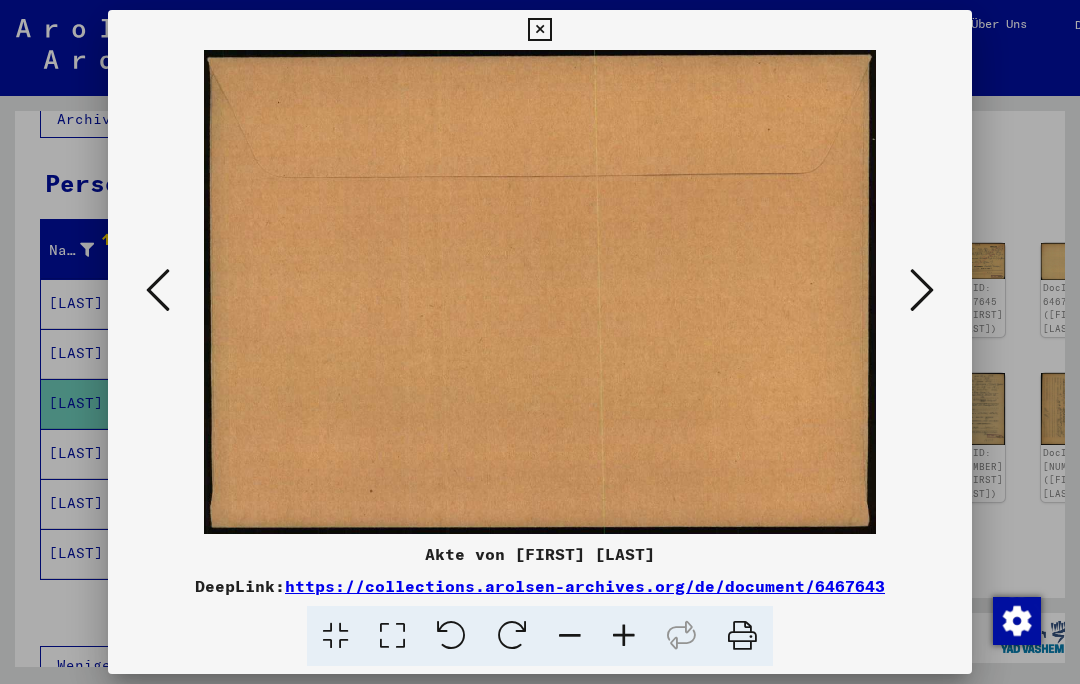 click at bounding box center (922, 290) 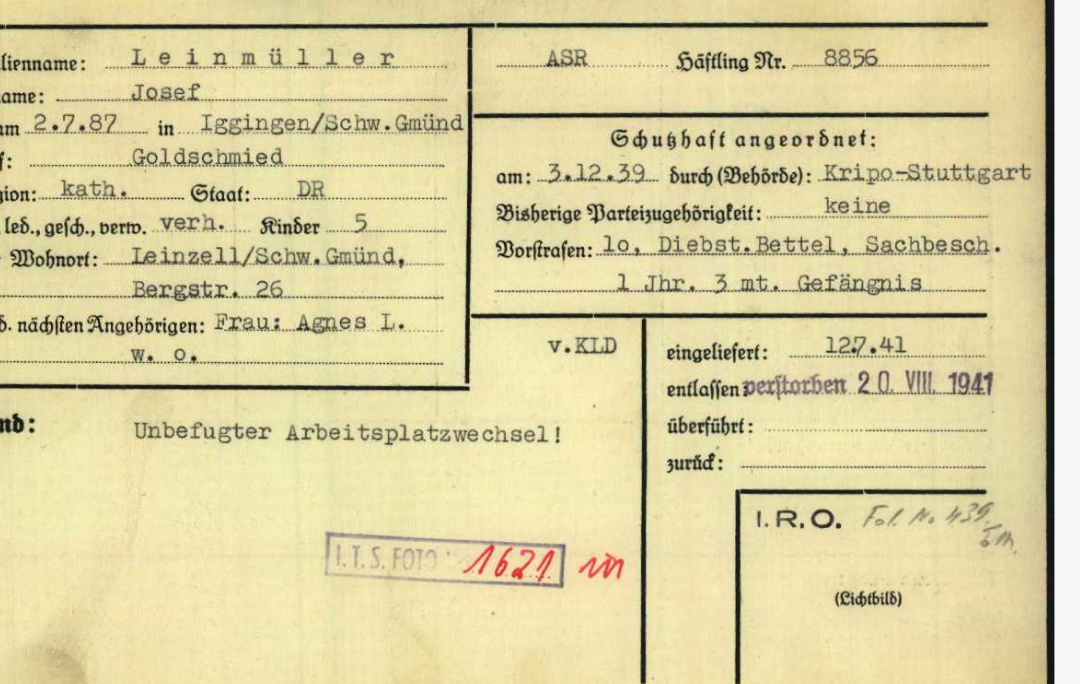 click at bounding box center [922, 290] 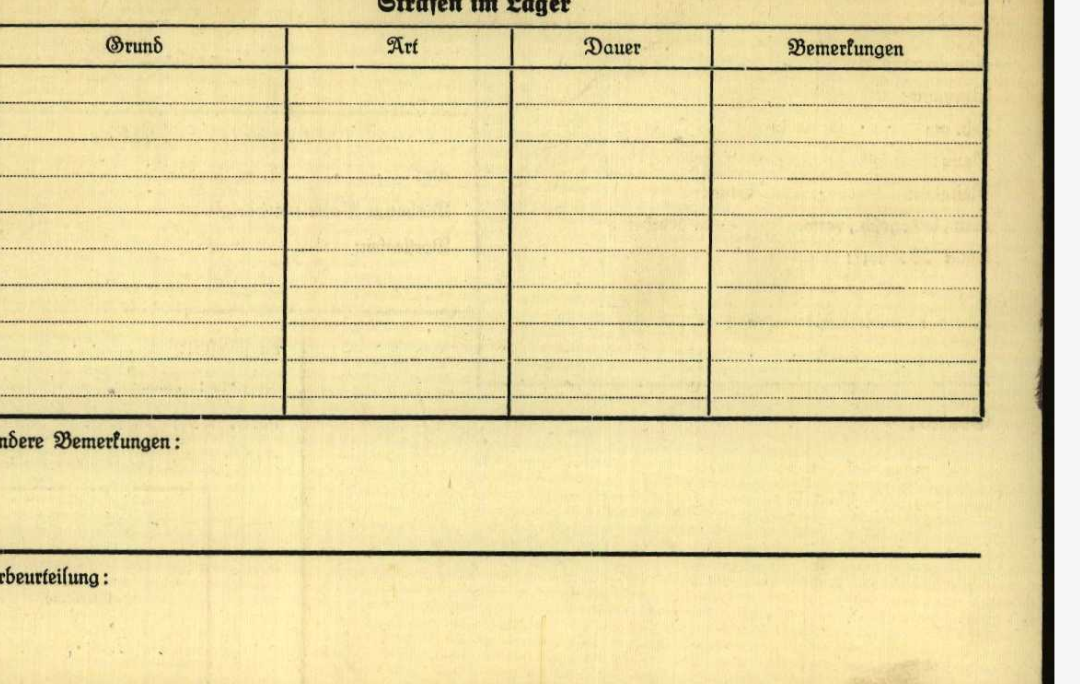 click at bounding box center (922, 290) 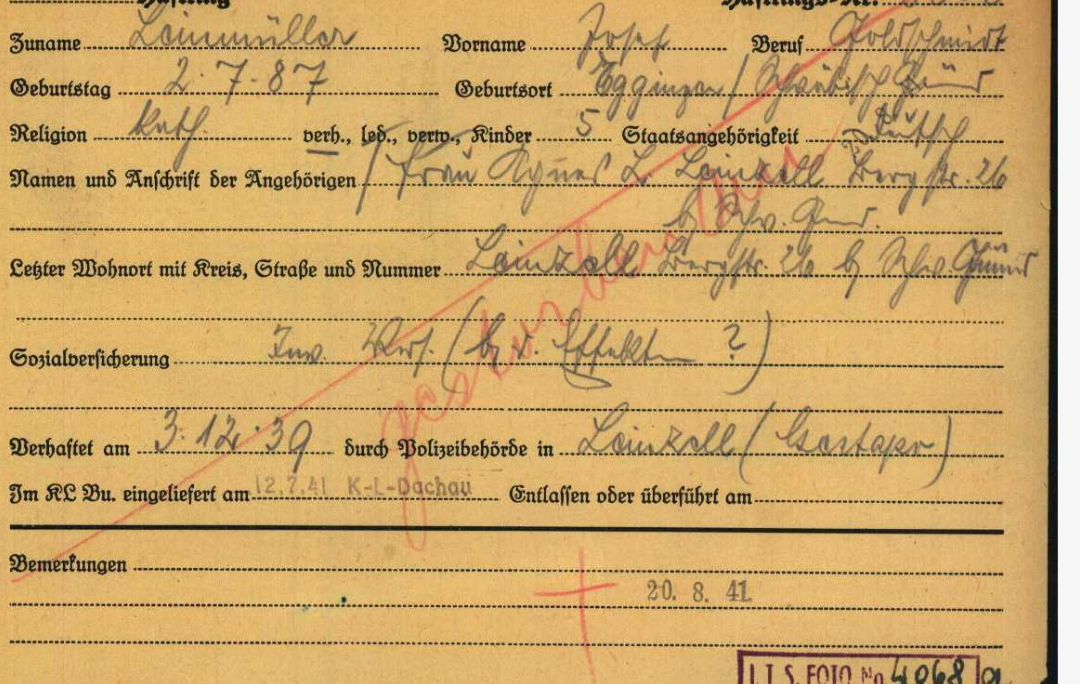 click at bounding box center (922, 290) 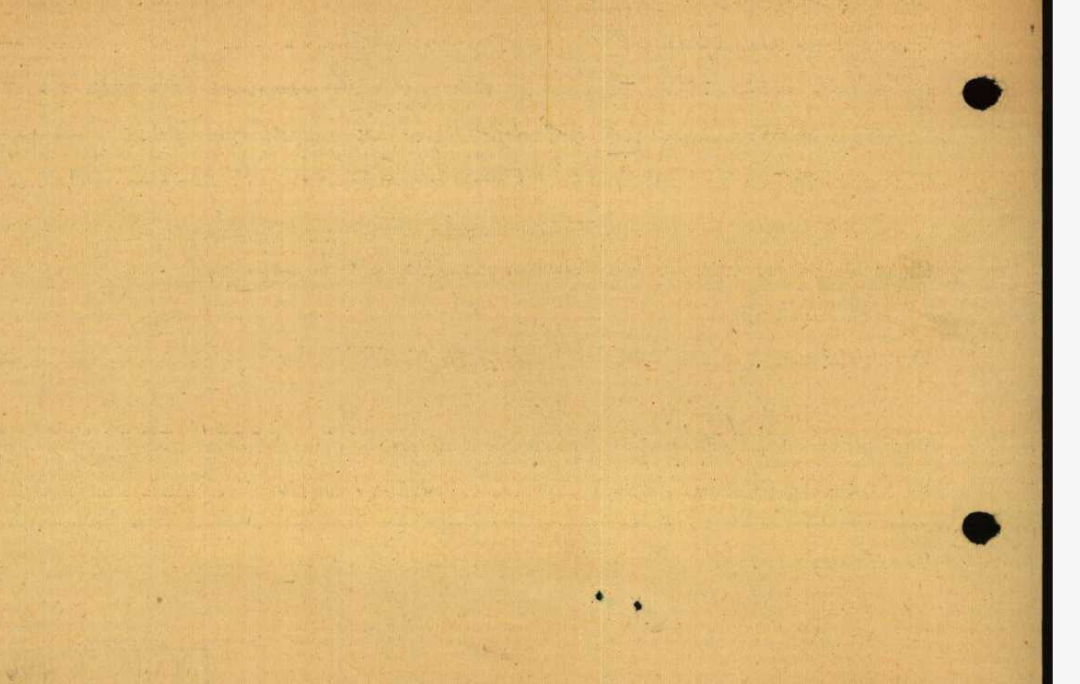 click at bounding box center [922, 290] 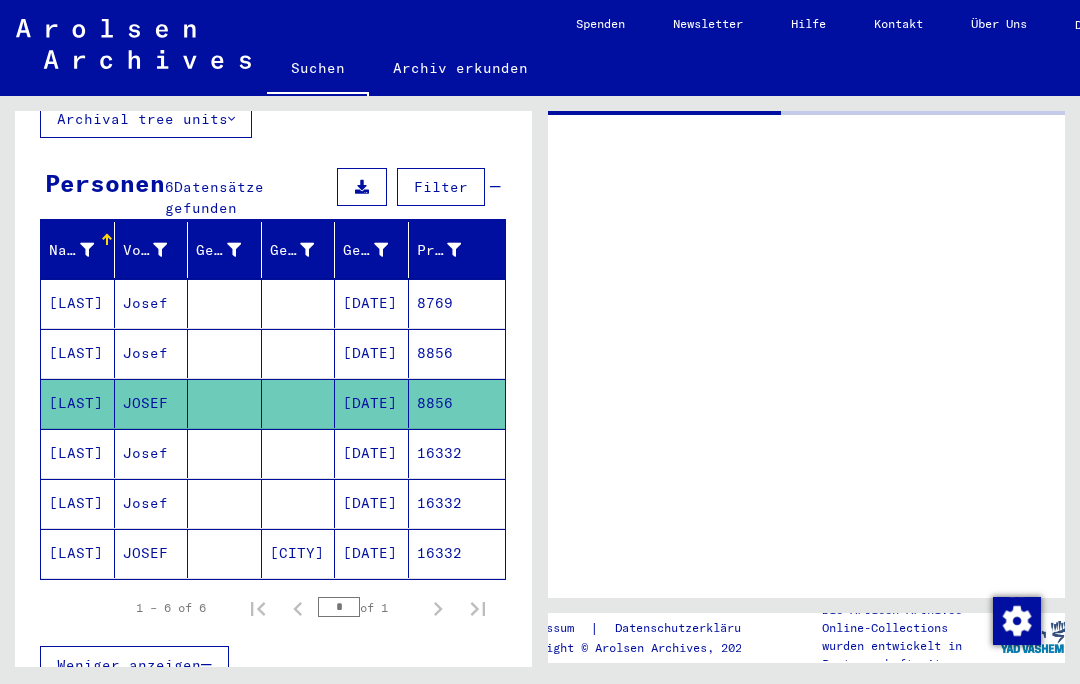 scroll, scrollTop: 0, scrollLeft: 0, axis: both 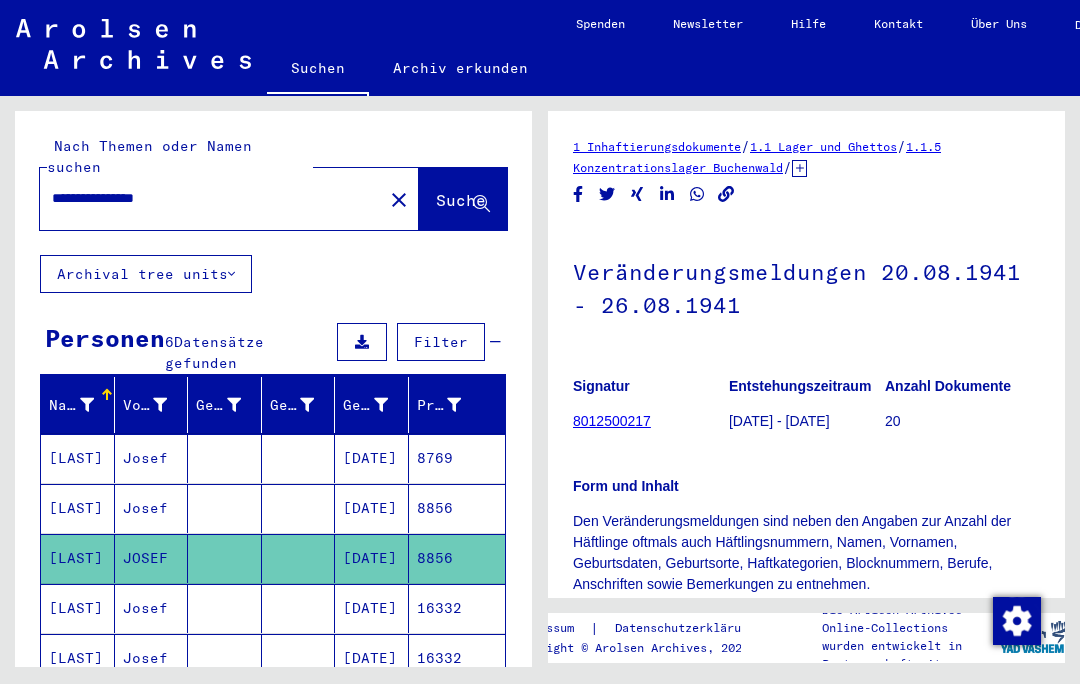 click on "**********" at bounding box center [211, 198] 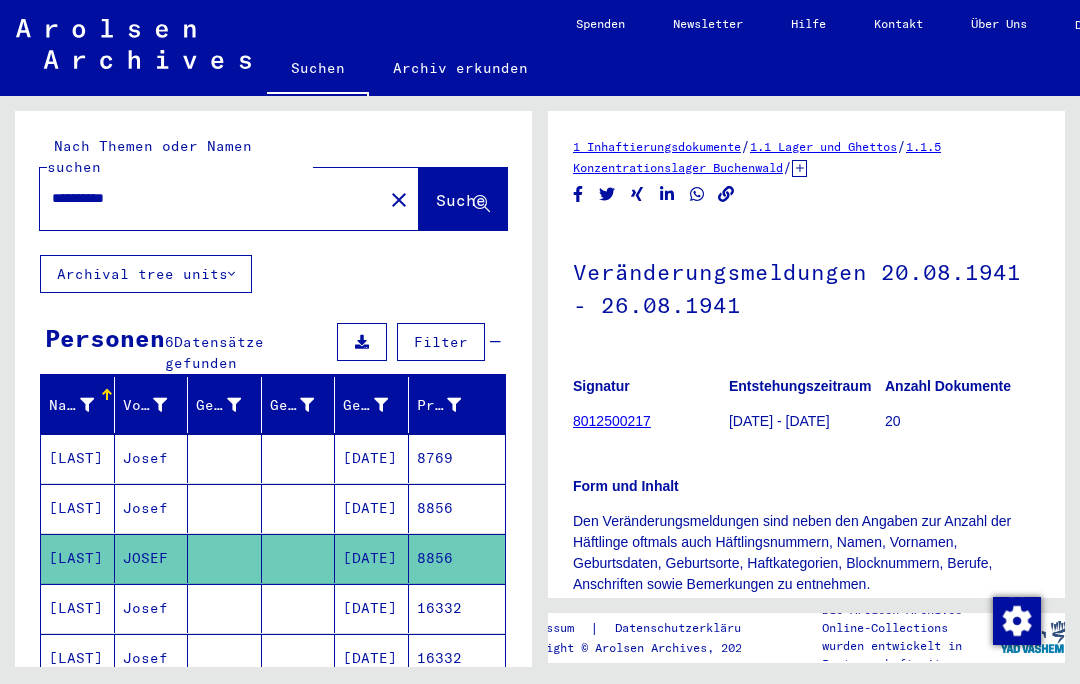 type on "**********" 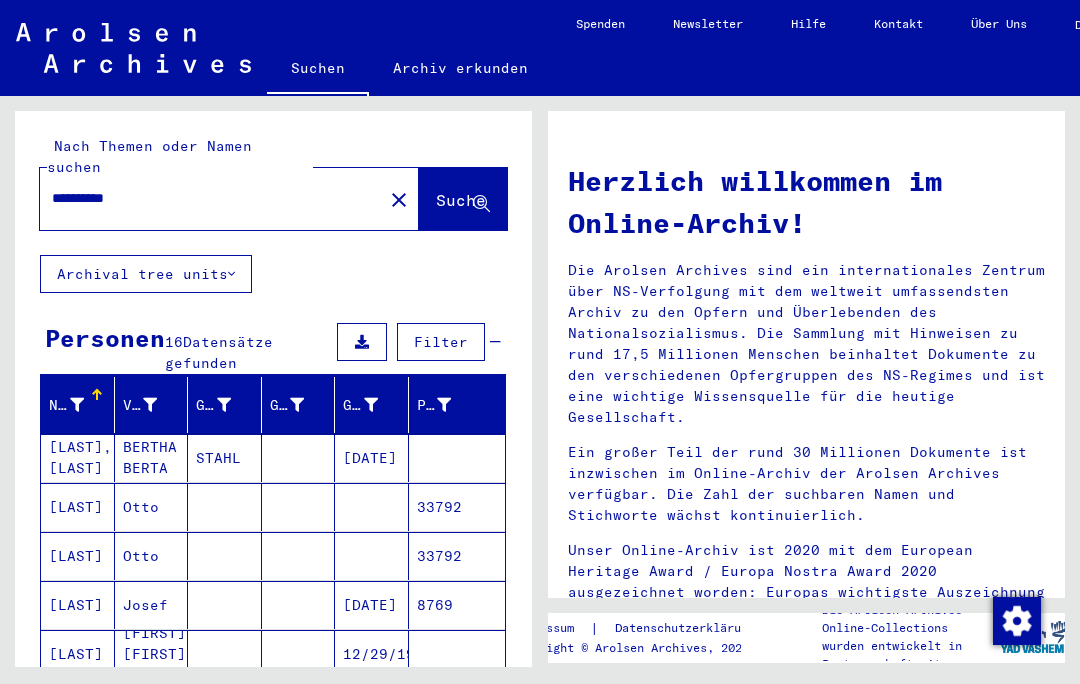 click on "[LAST],[LAST]" at bounding box center (78, 507) 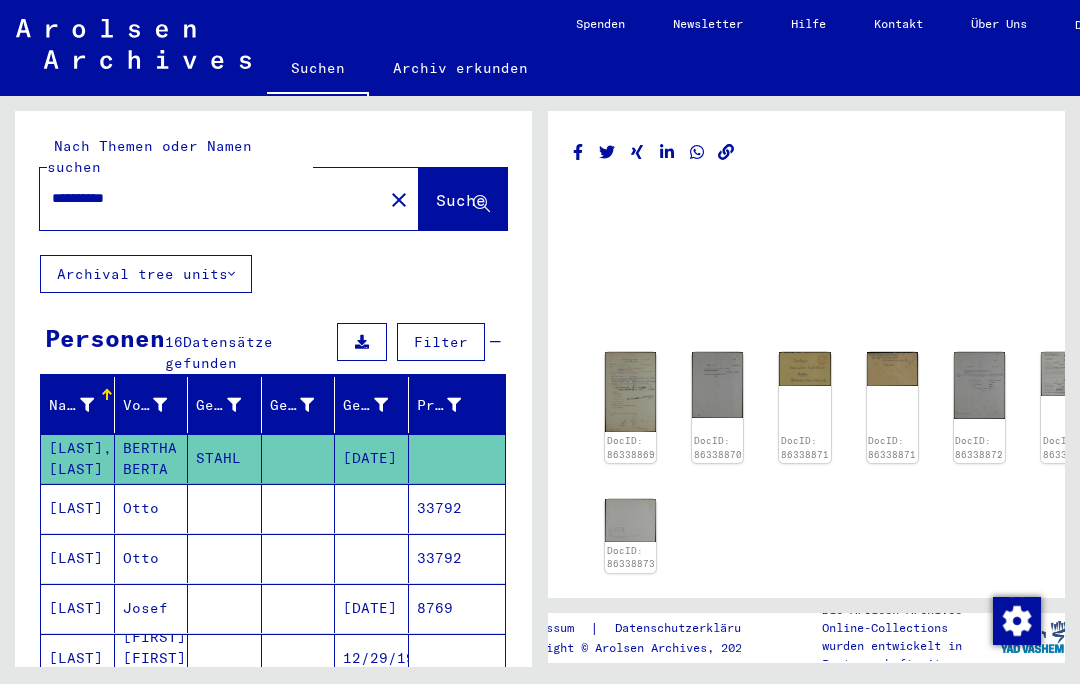scroll, scrollTop: 0, scrollLeft: 0, axis: both 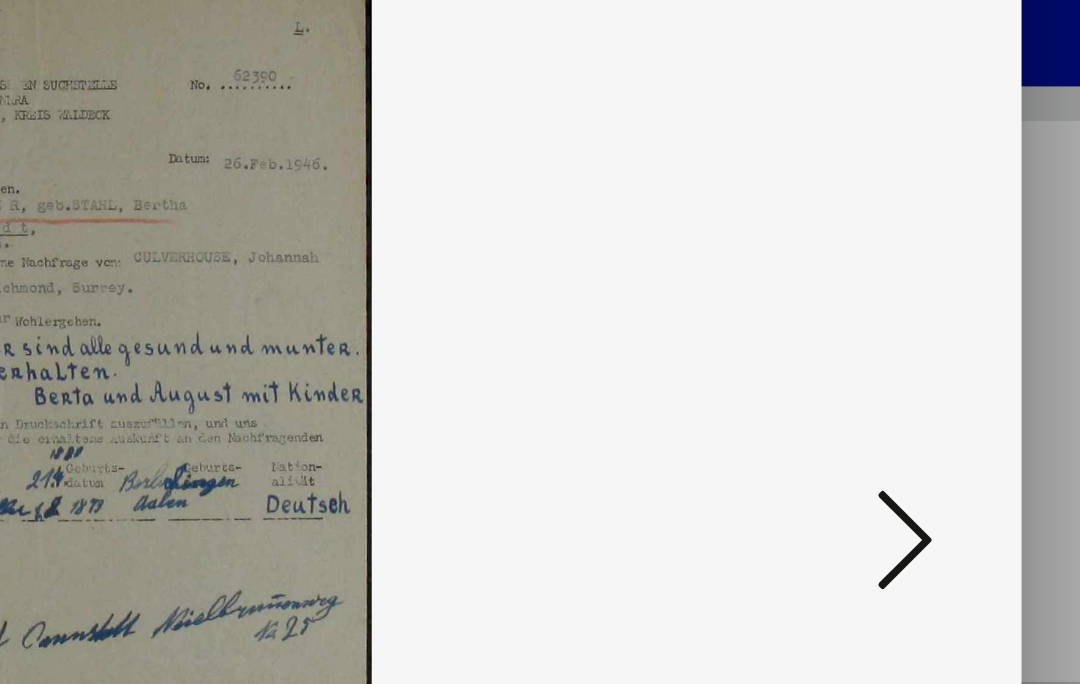 click at bounding box center (922, 290) 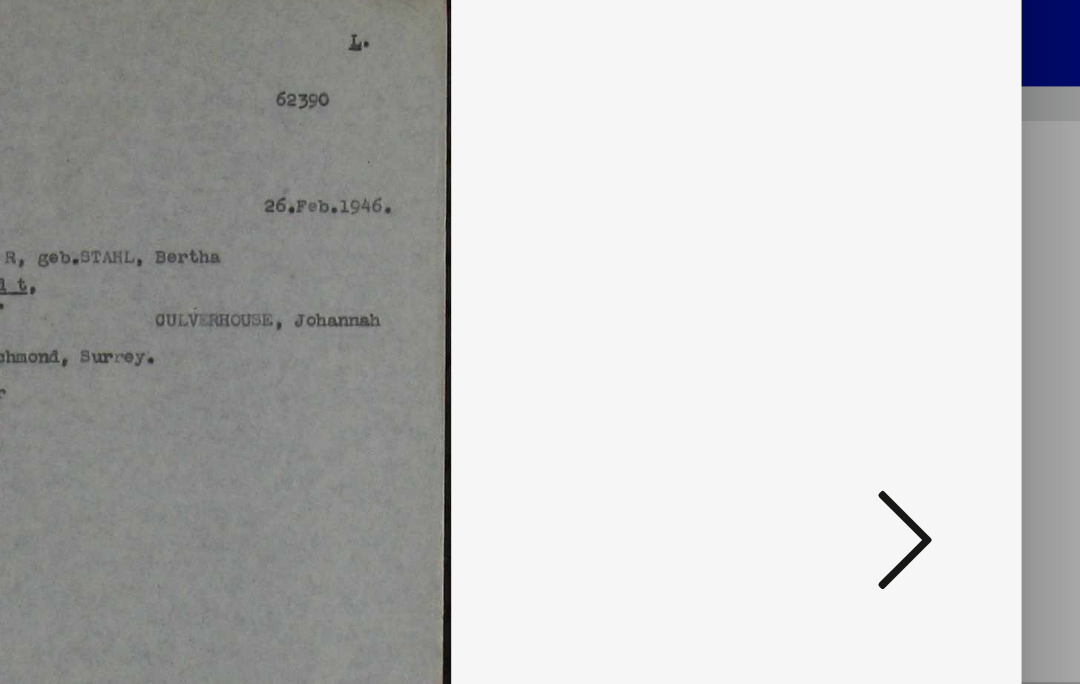 click at bounding box center (922, 290) 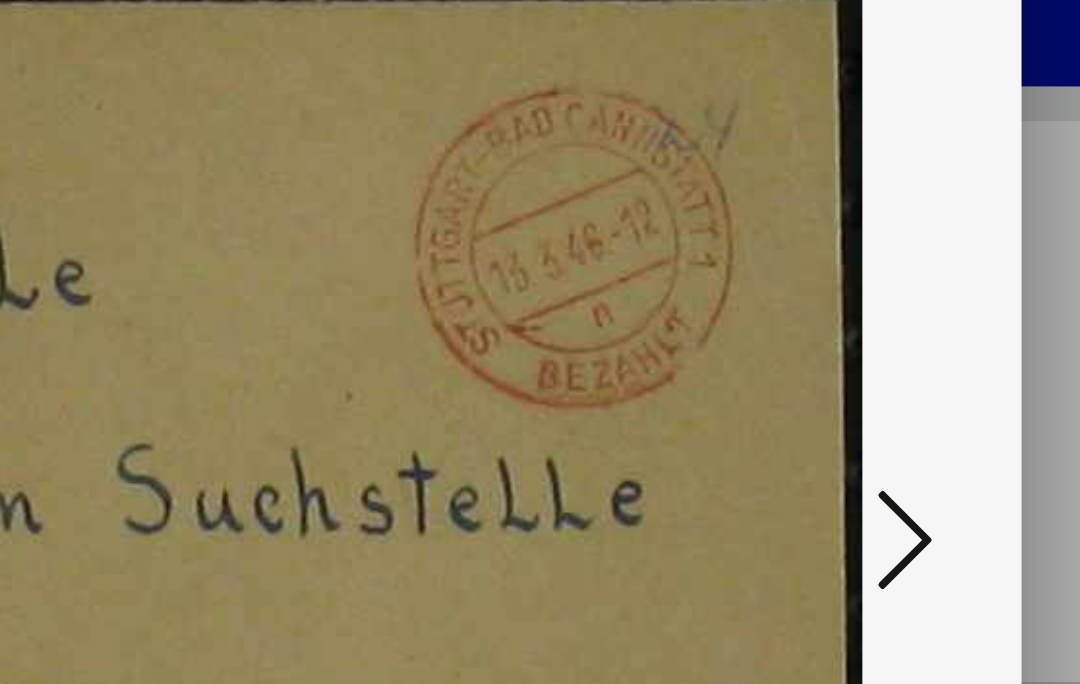 click at bounding box center [922, 290] 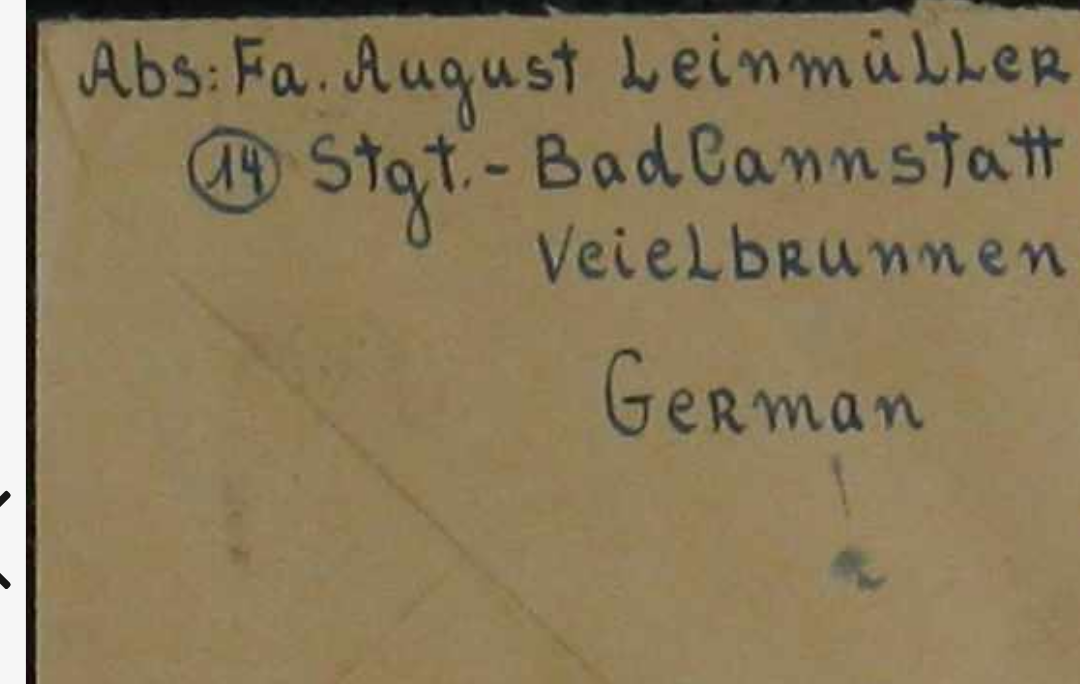 click at bounding box center (158, 290) 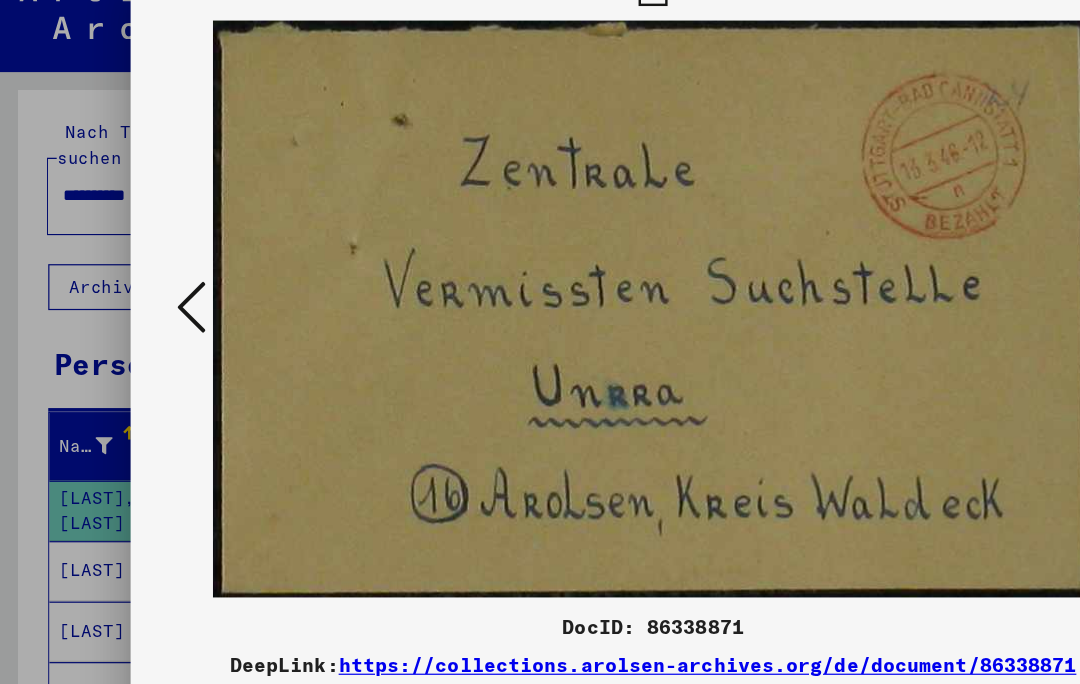 click at bounding box center [158, 290] 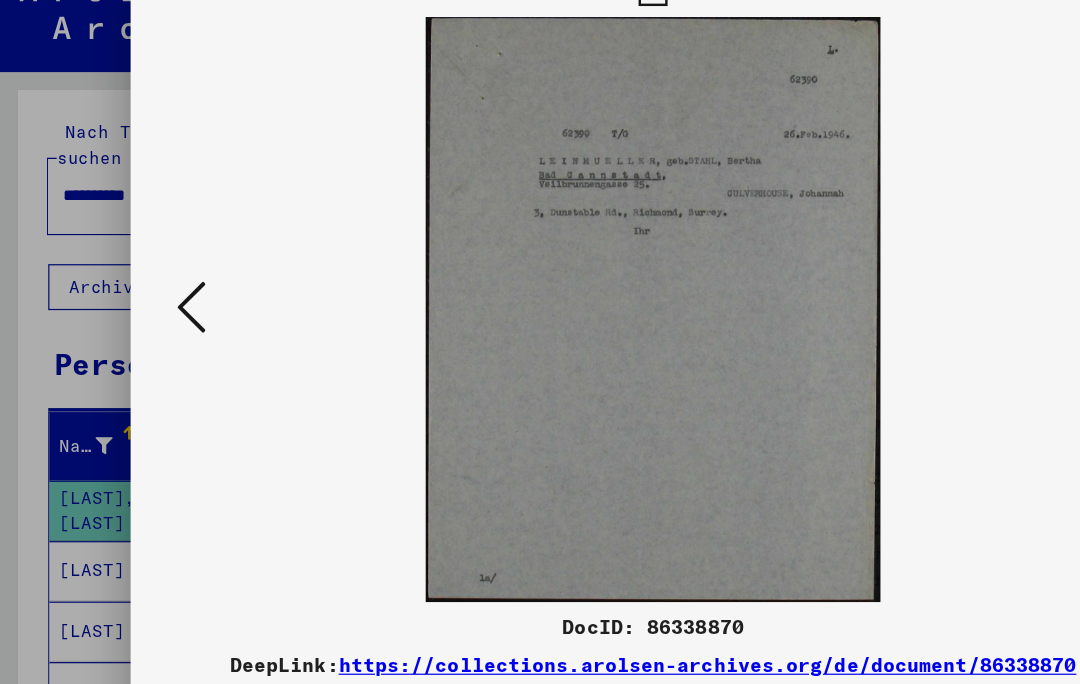 click at bounding box center (540, 342) 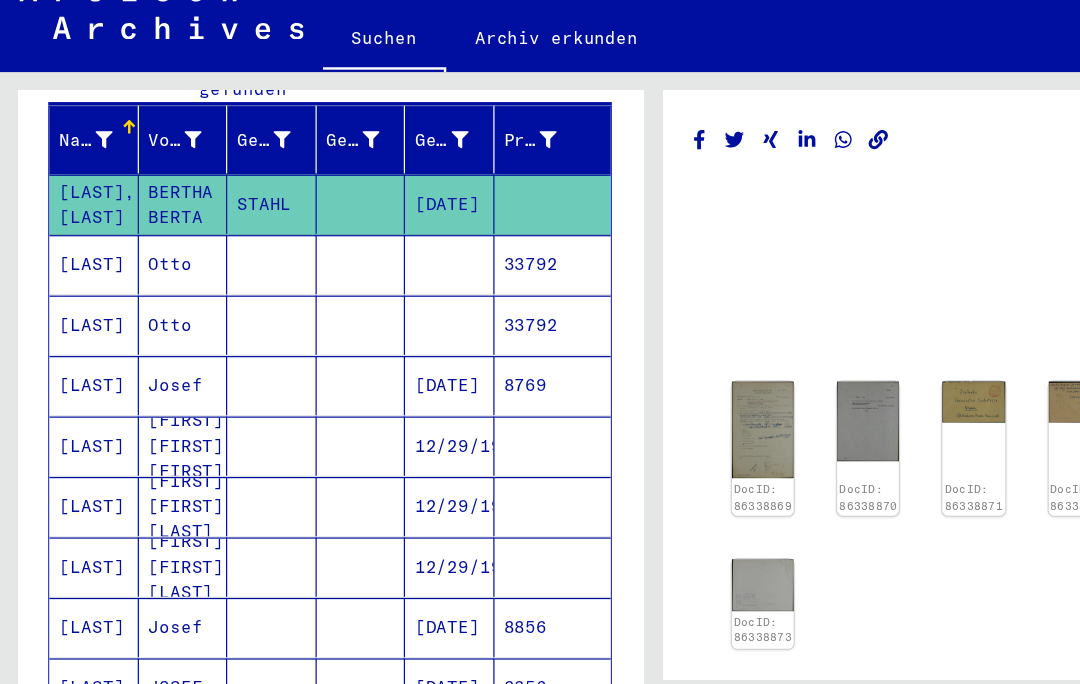 scroll, scrollTop: 216, scrollLeft: 0, axis: vertical 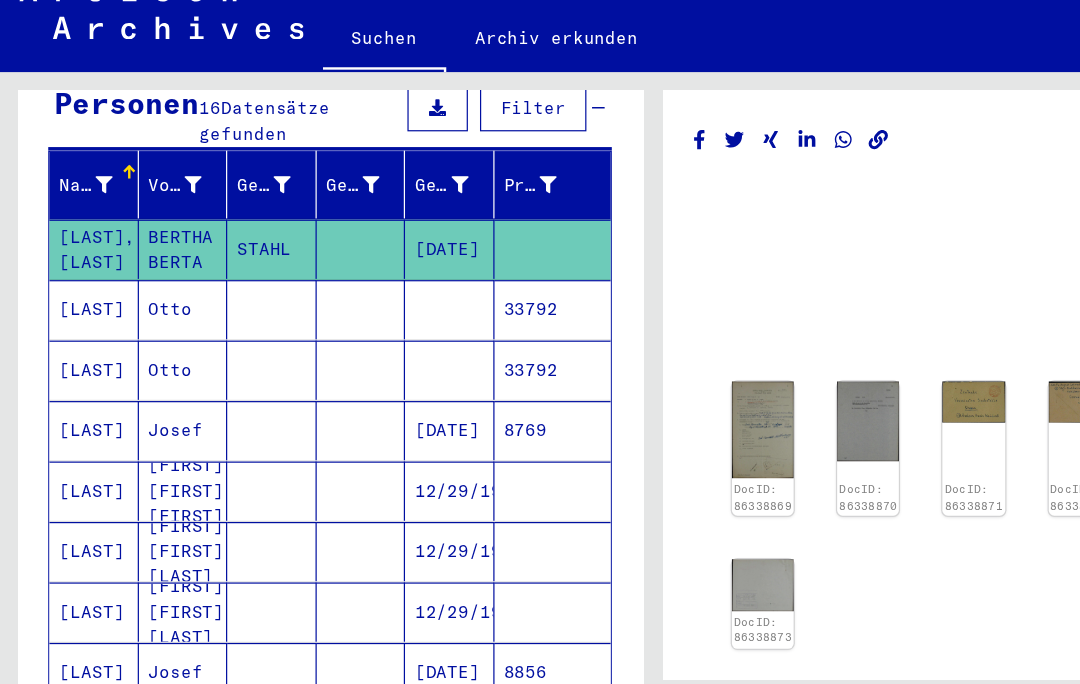 click on "[LAST]" at bounding box center (78, 342) 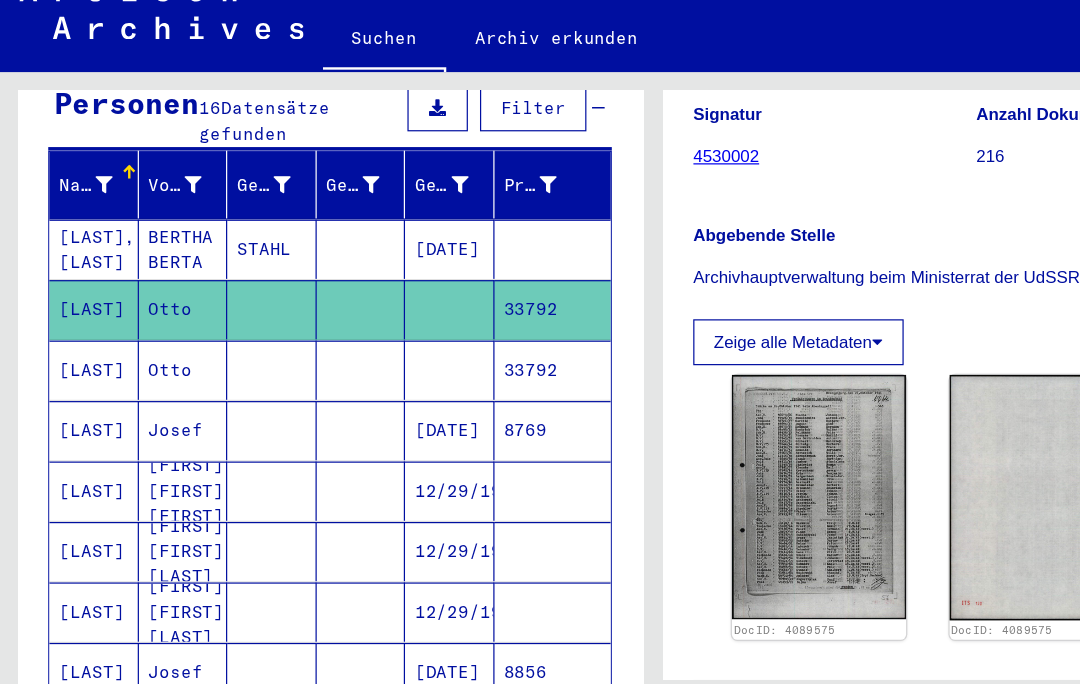 scroll, scrollTop: 226, scrollLeft: 0, axis: vertical 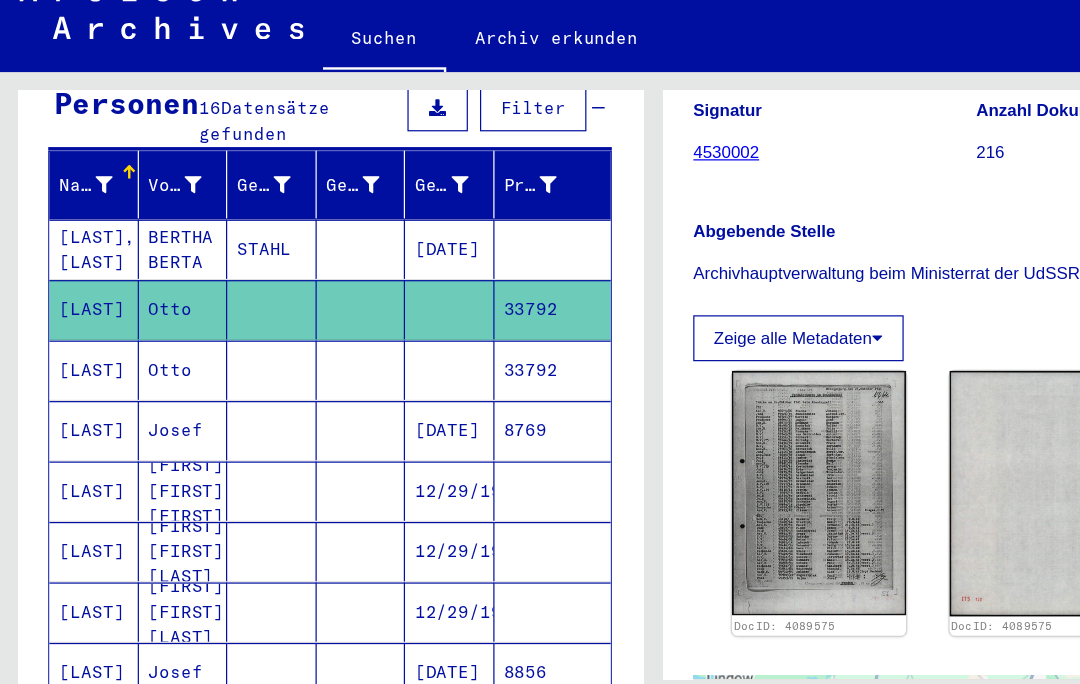 click on "[LAST]" at bounding box center [78, 392] 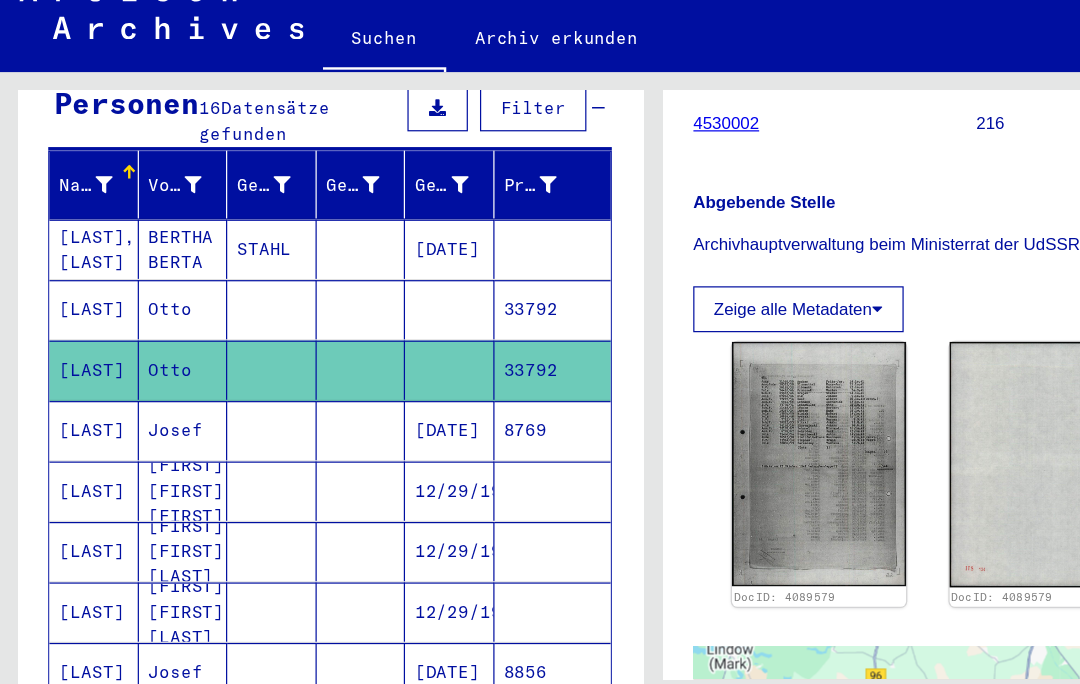 scroll, scrollTop: 249, scrollLeft: 0, axis: vertical 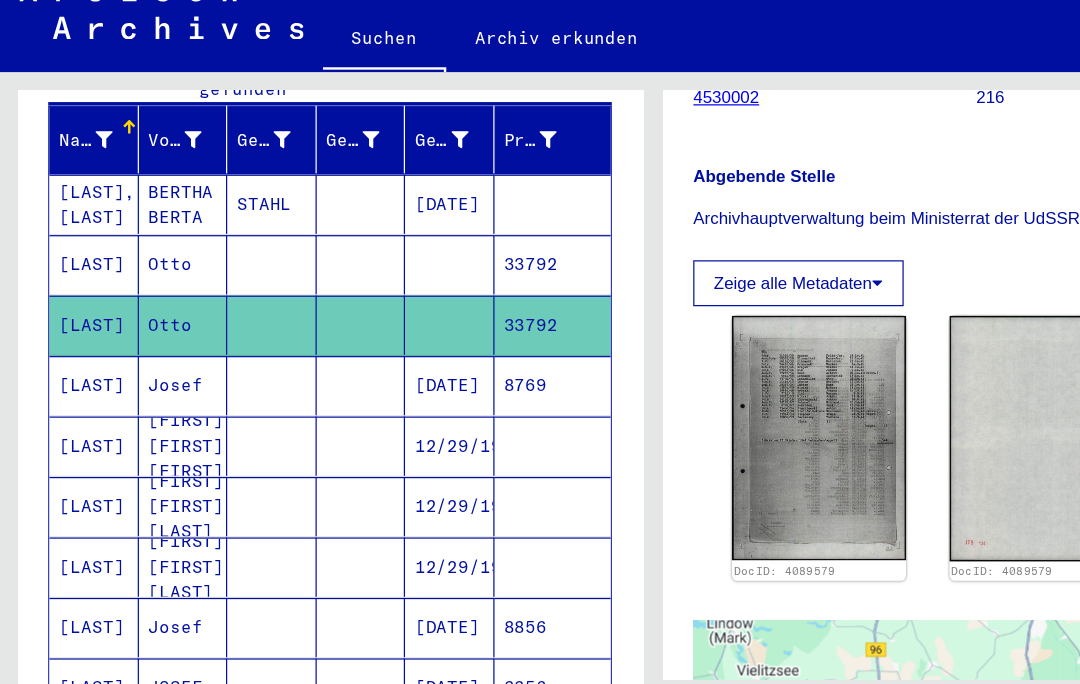 click 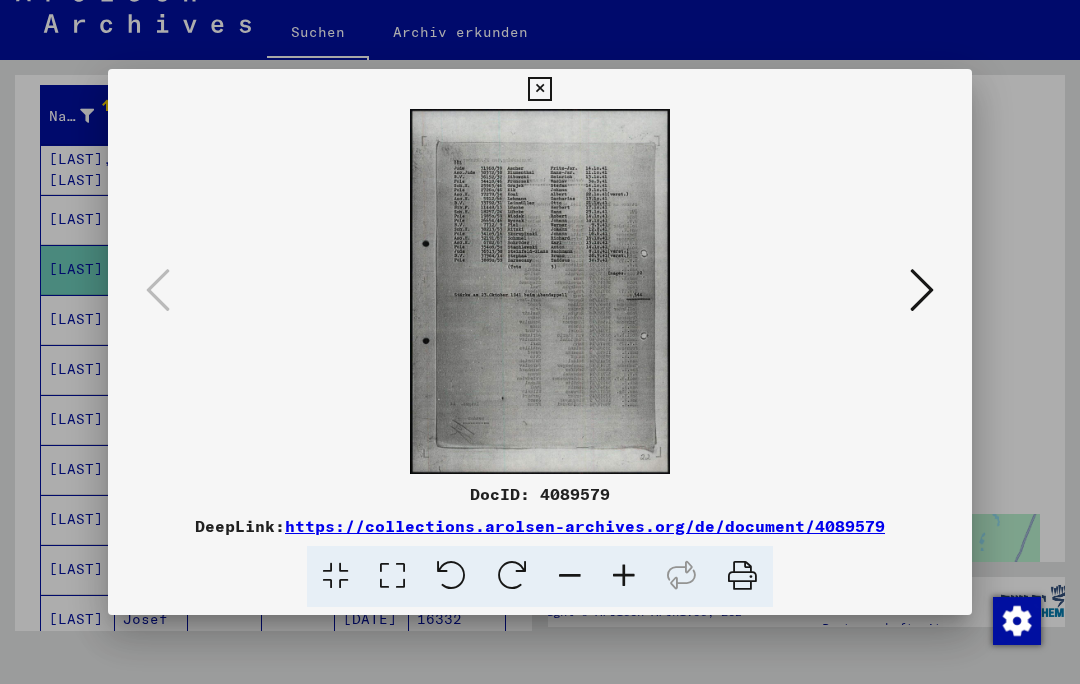 click at bounding box center (539, 89) 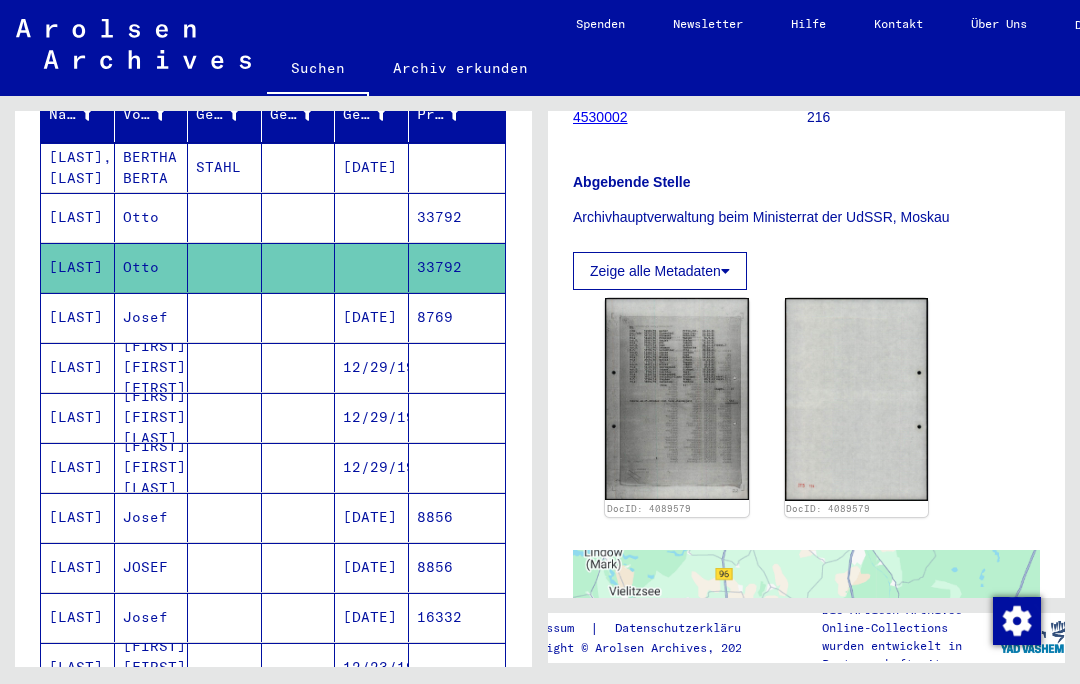 scroll, scrollTop: 296, scrollLeft: 0, axis: vertical 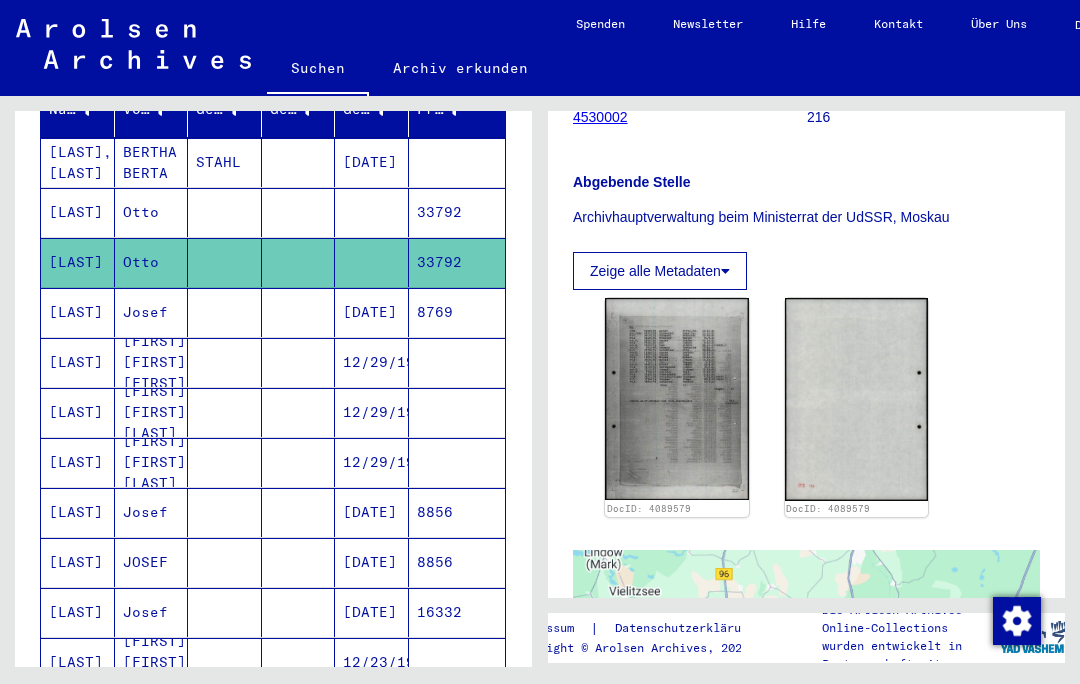click on "[LAST]" at bounding box center [78, 412] 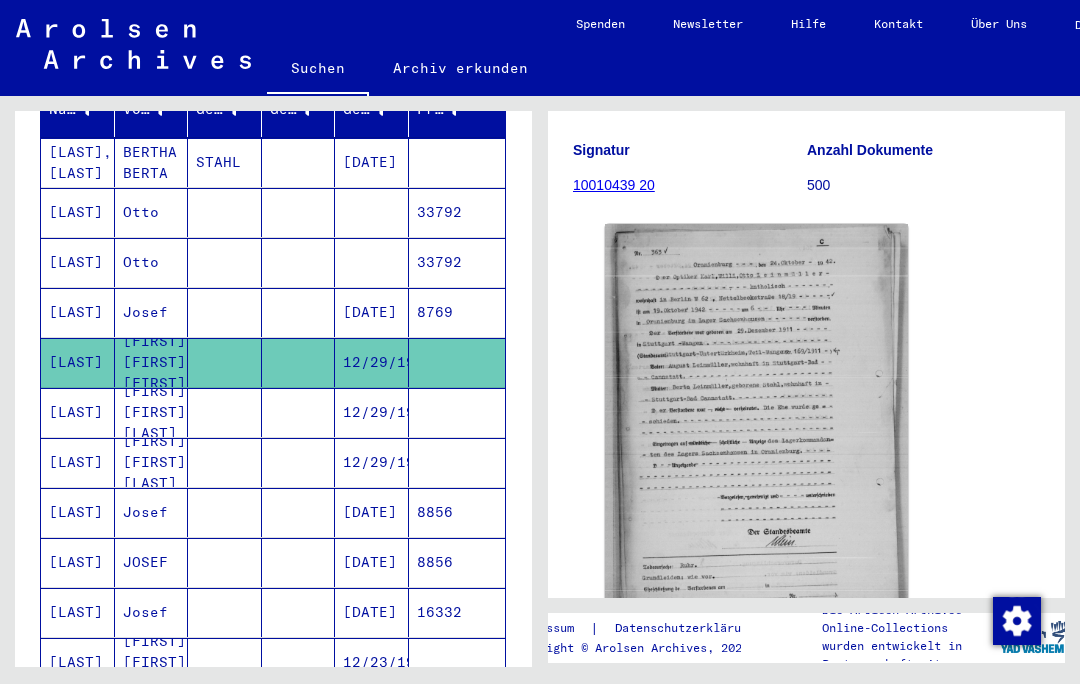 scroll, scrollTop: 200, scrollLeft: 0, axis: vertical 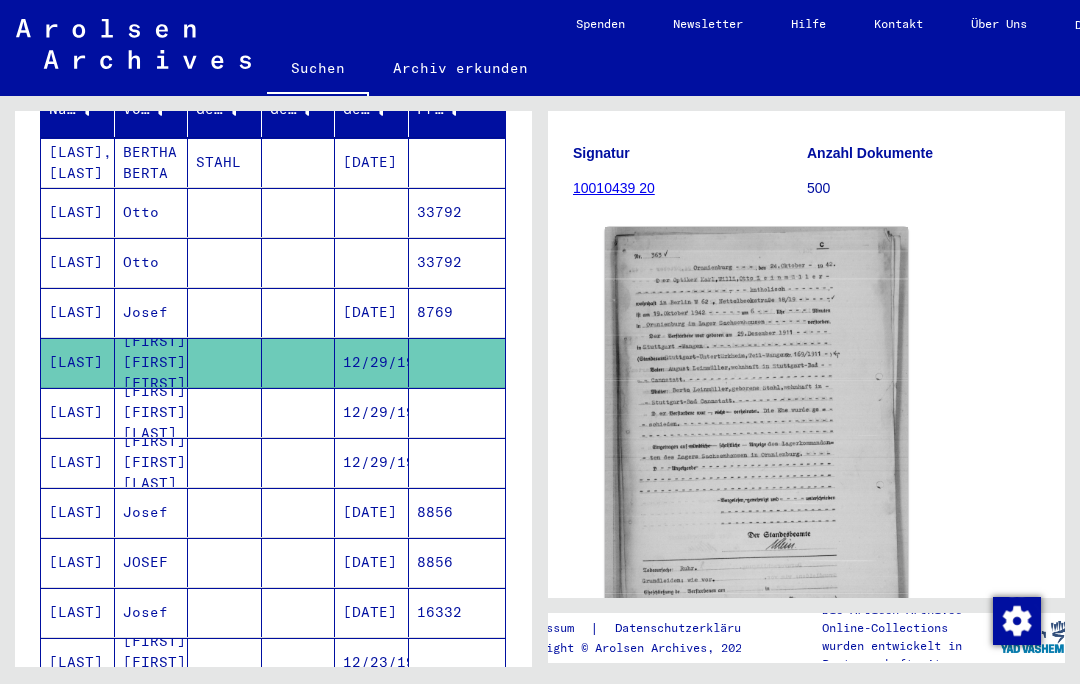 click on "Anzahl Dokumente 500" 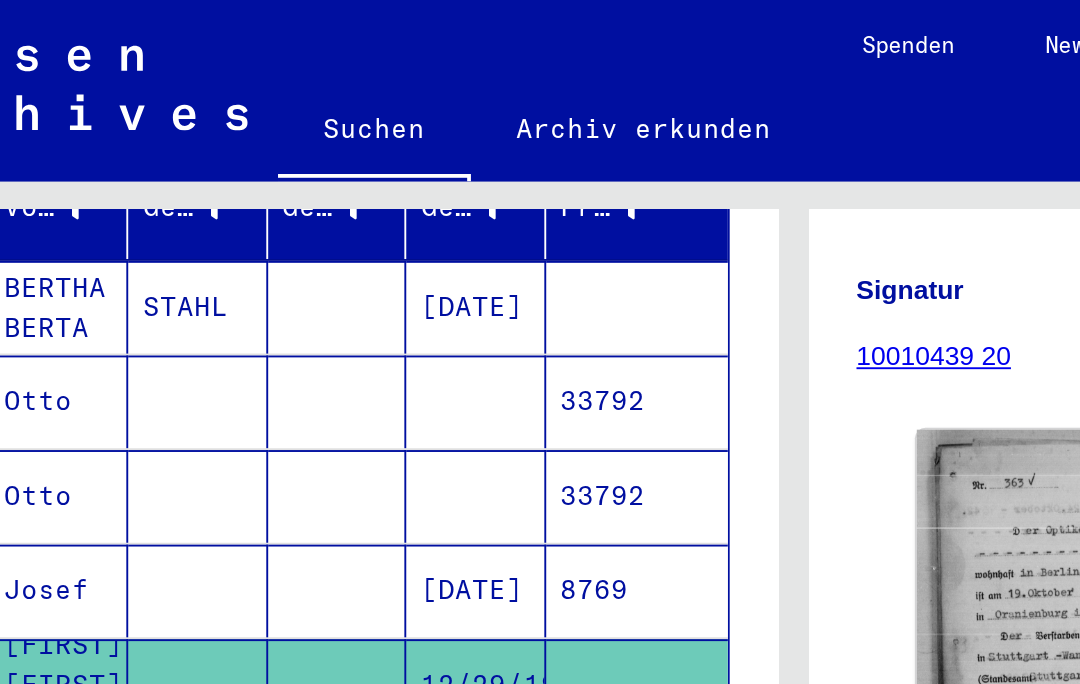 scroll, scrollTop: 0, scrollLeft: 0, axis: both 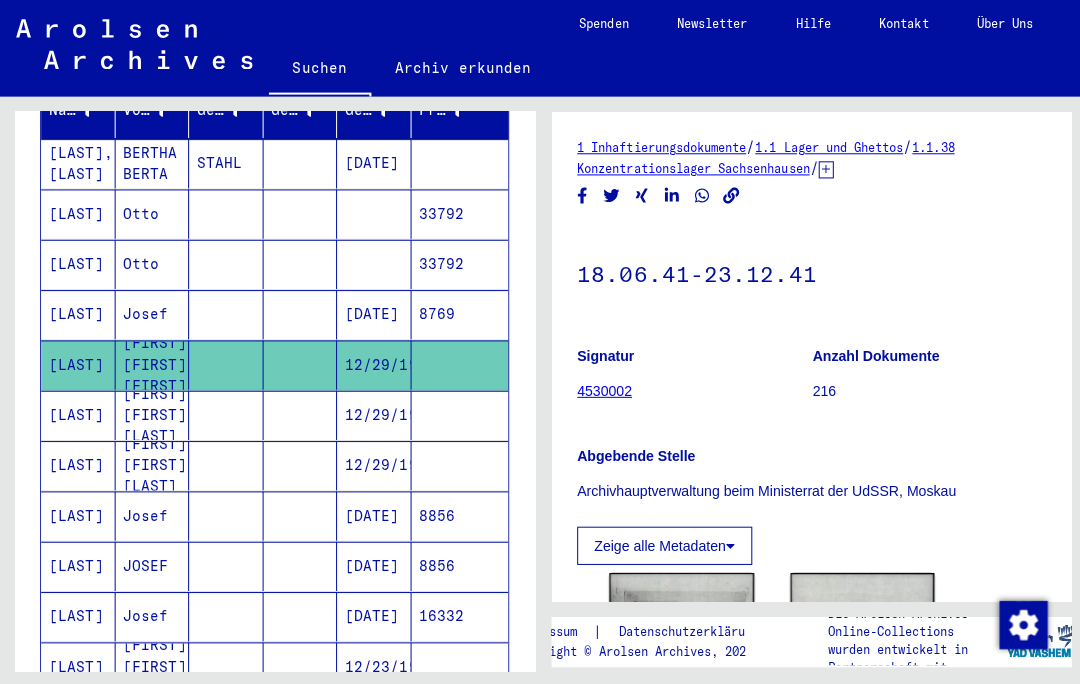 click on "[LAST]" at bounding box center [78, 562] 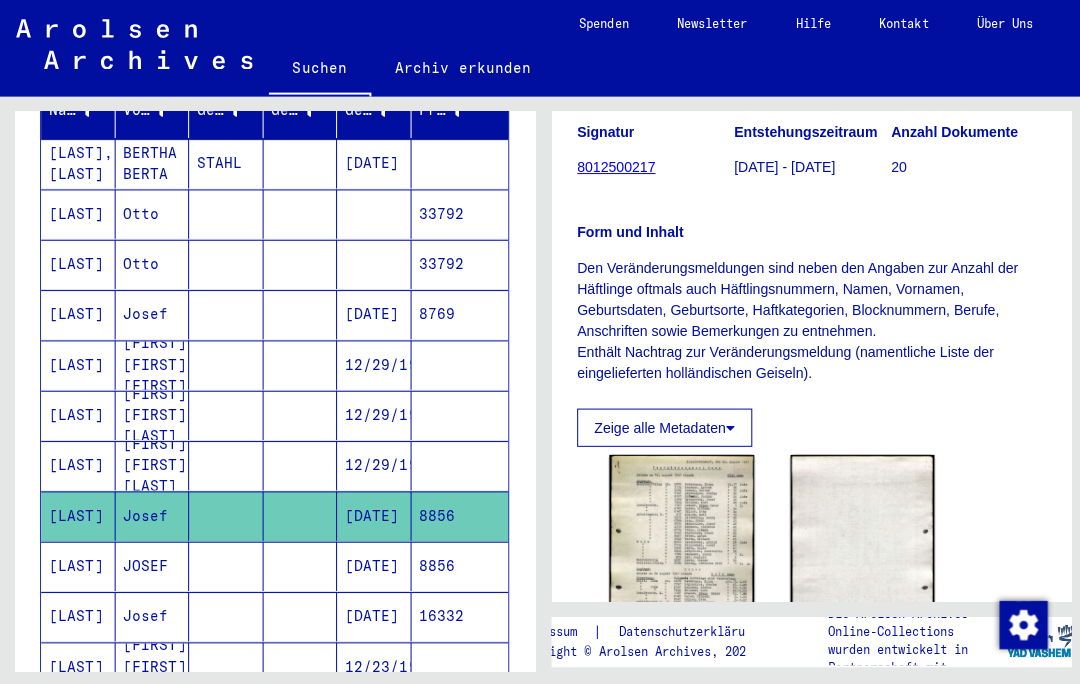 scroll, scrollTop: 268, scrollLeft: 0, axis: vertical 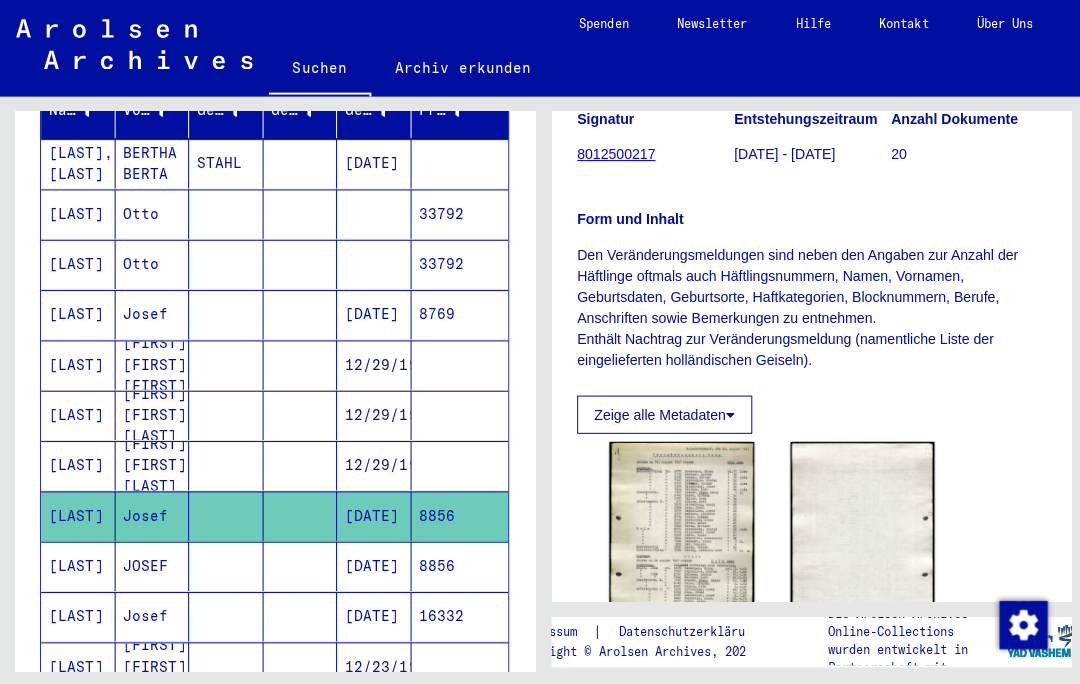 click 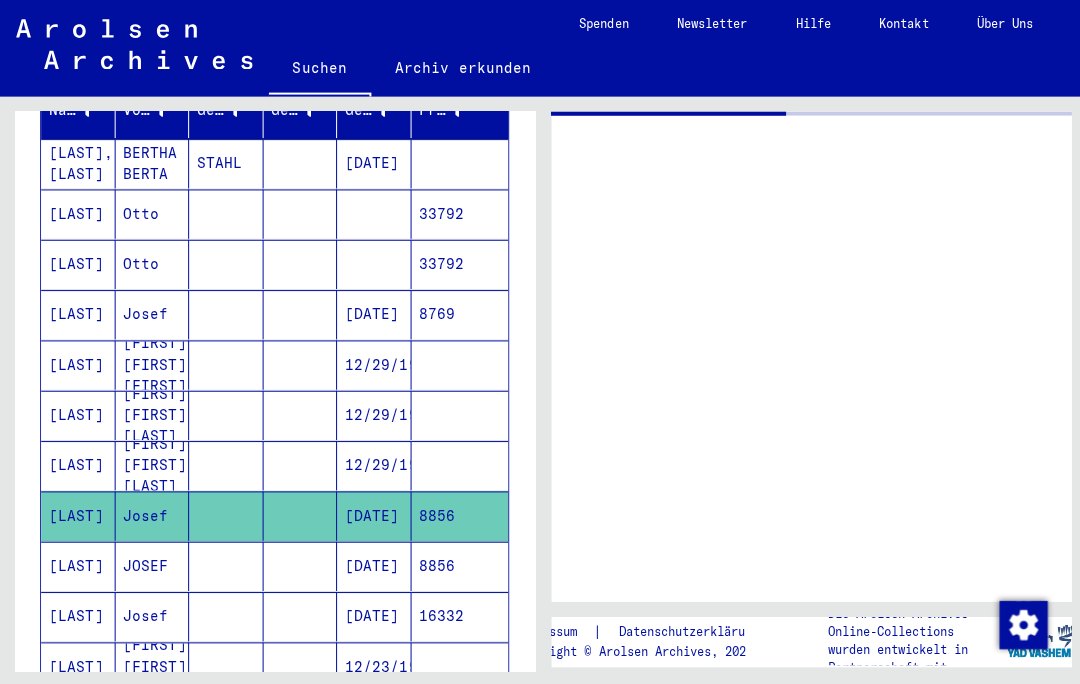 scroll, scrollTop: 0, scrollLeft: 0, axis: both 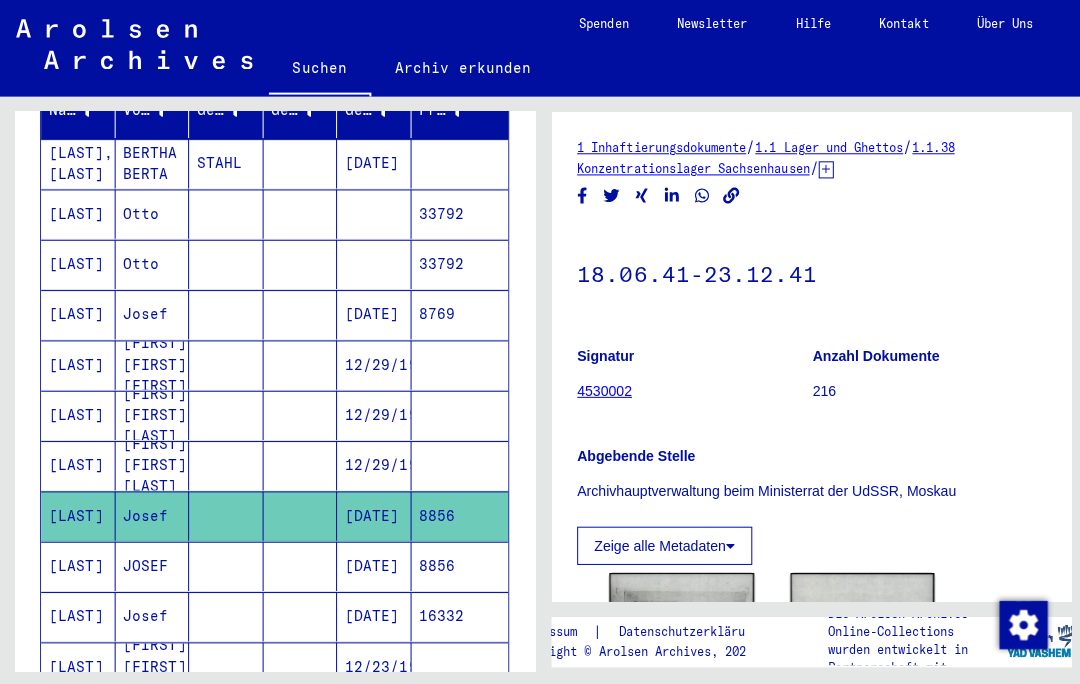 click on "[LAST]" at bounding box center [78, 612] 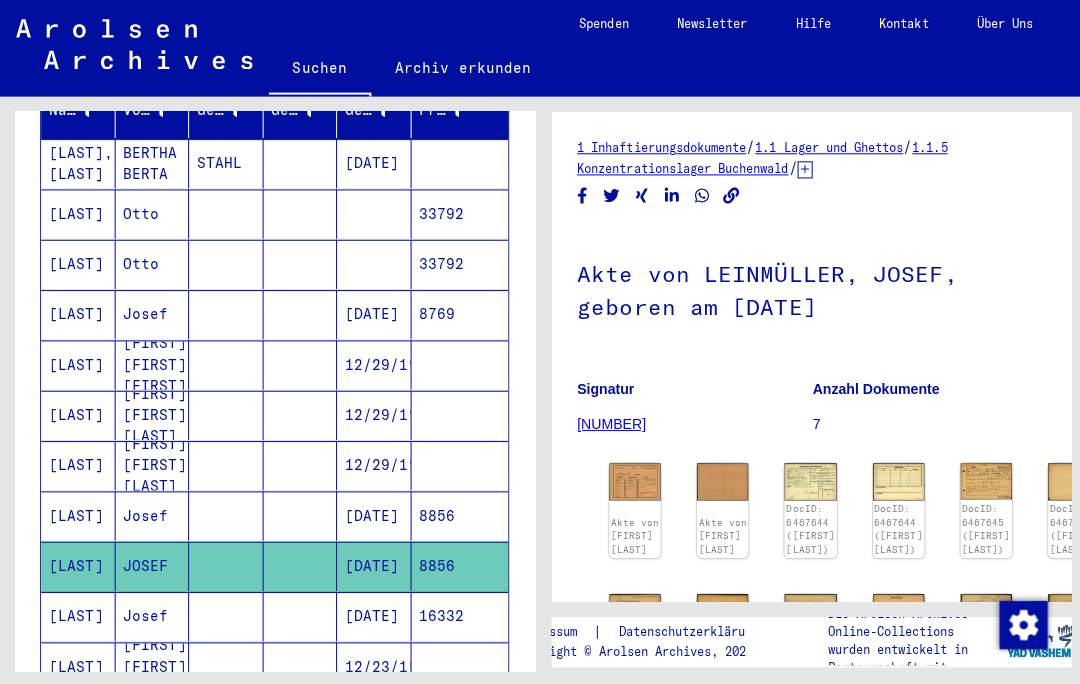 scroll, scrollTop: 0, scrollLeft: 0, axis: both 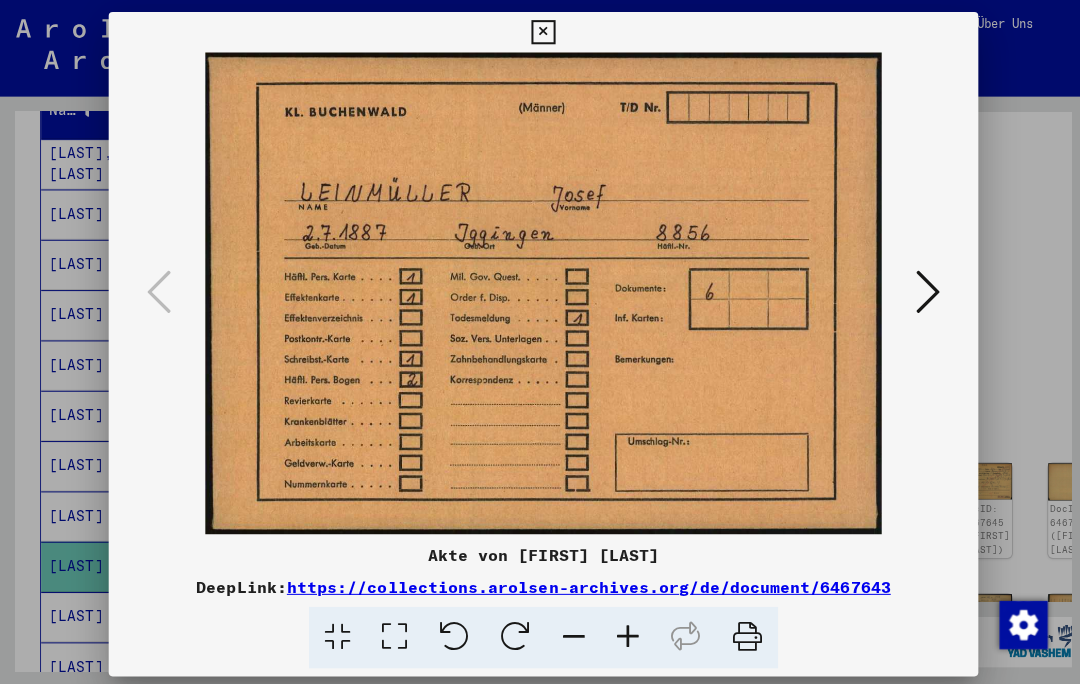 click at bounding box center (922, 290) 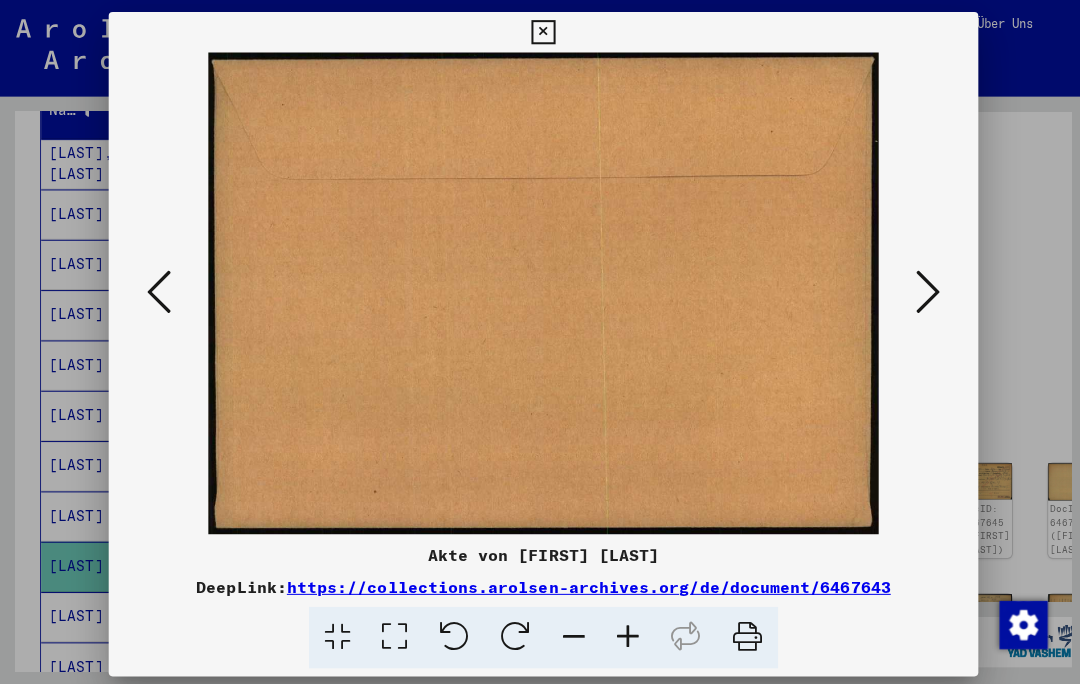 click at bounding box center [922, 290] 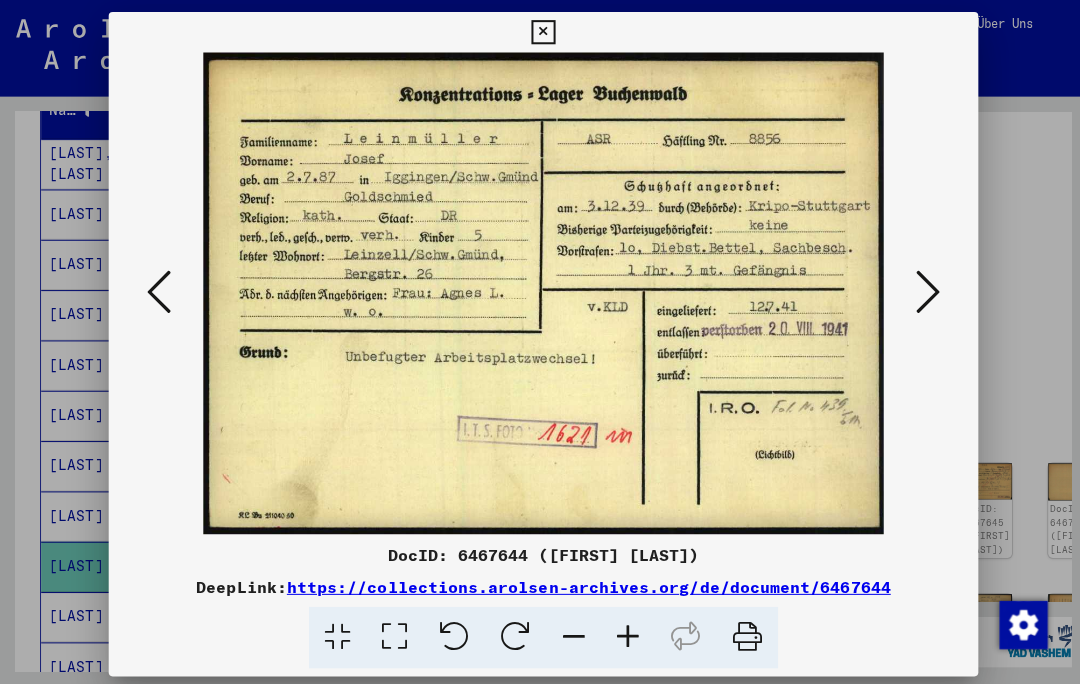 click at bounding box center [922, 291] 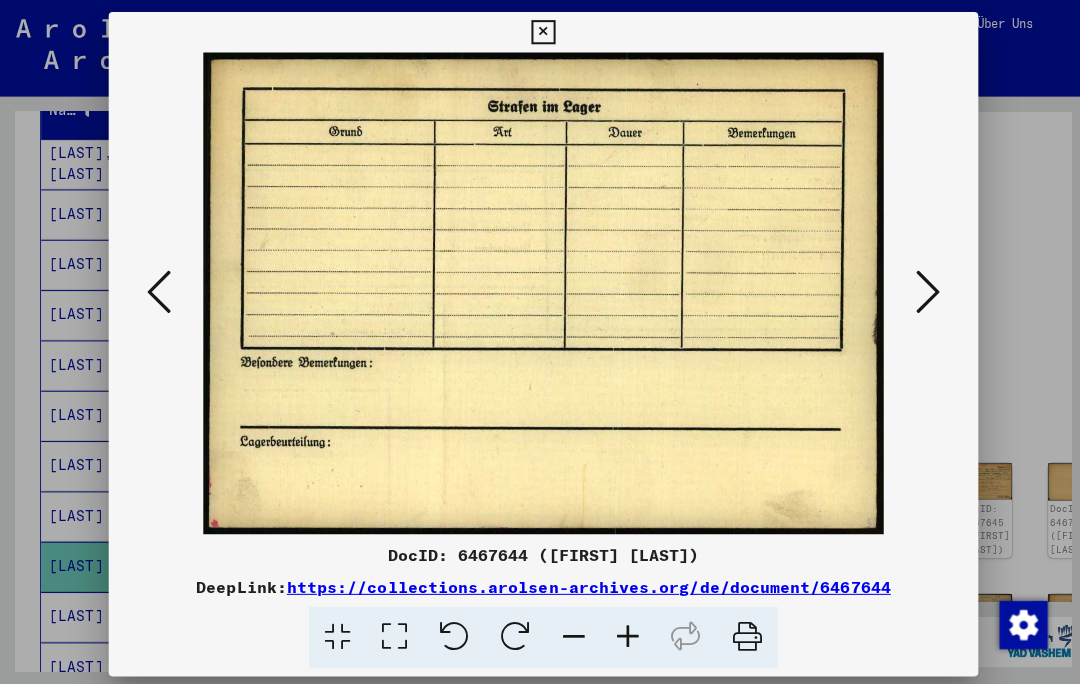 click at bounding box center (922, 291) 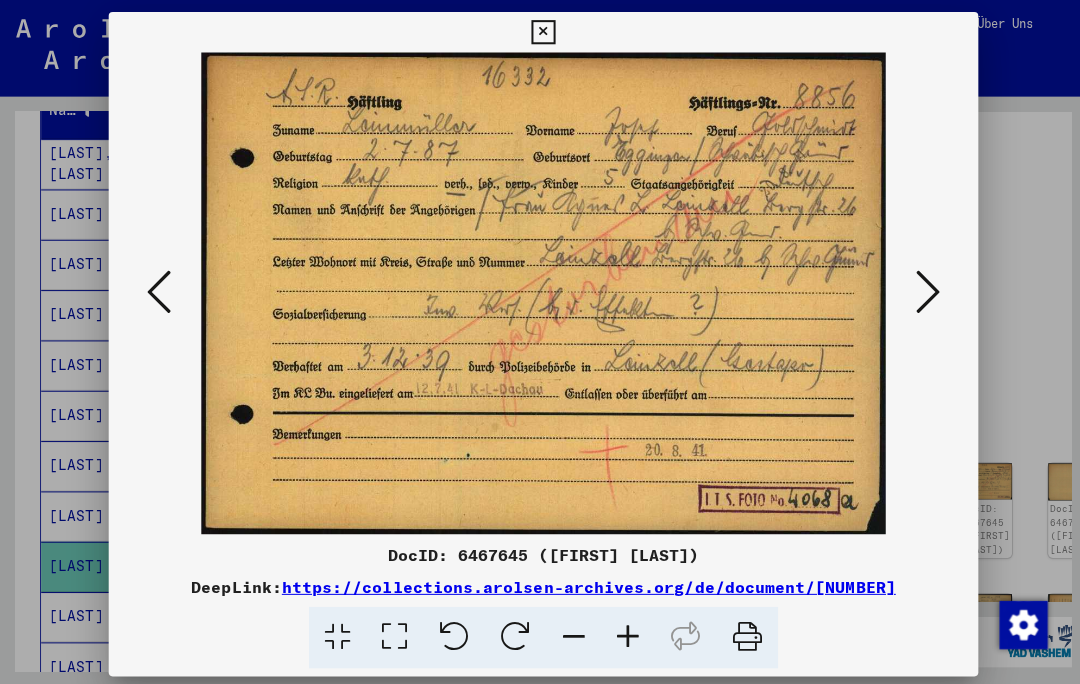 click at bounding box center [922, 290] 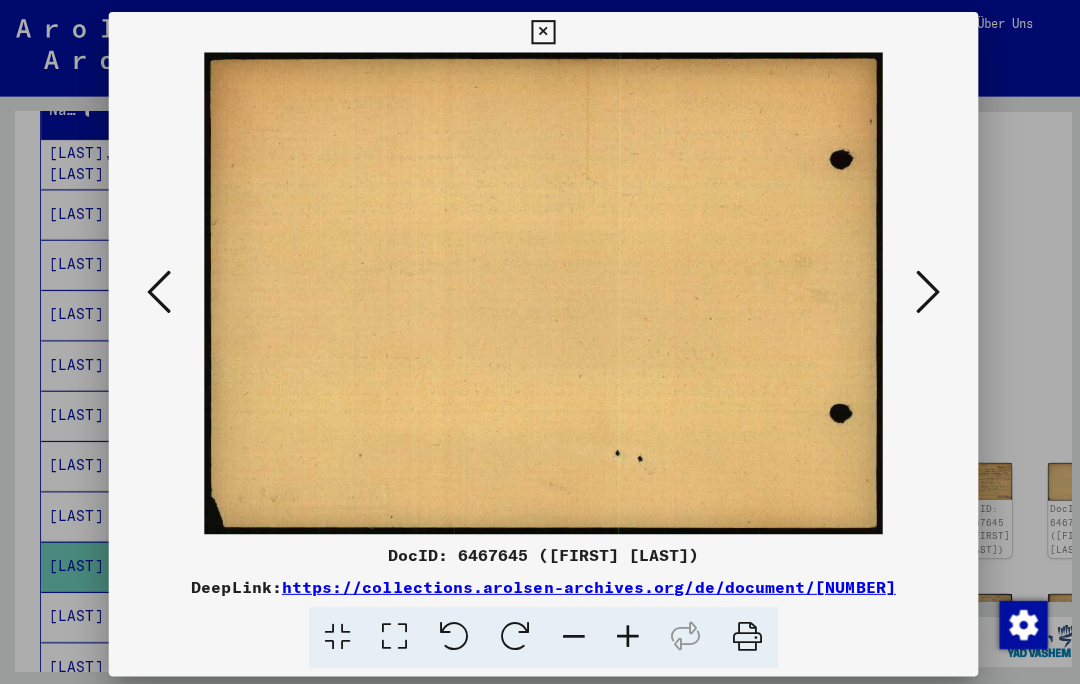 click at bounding box center (922, 291) 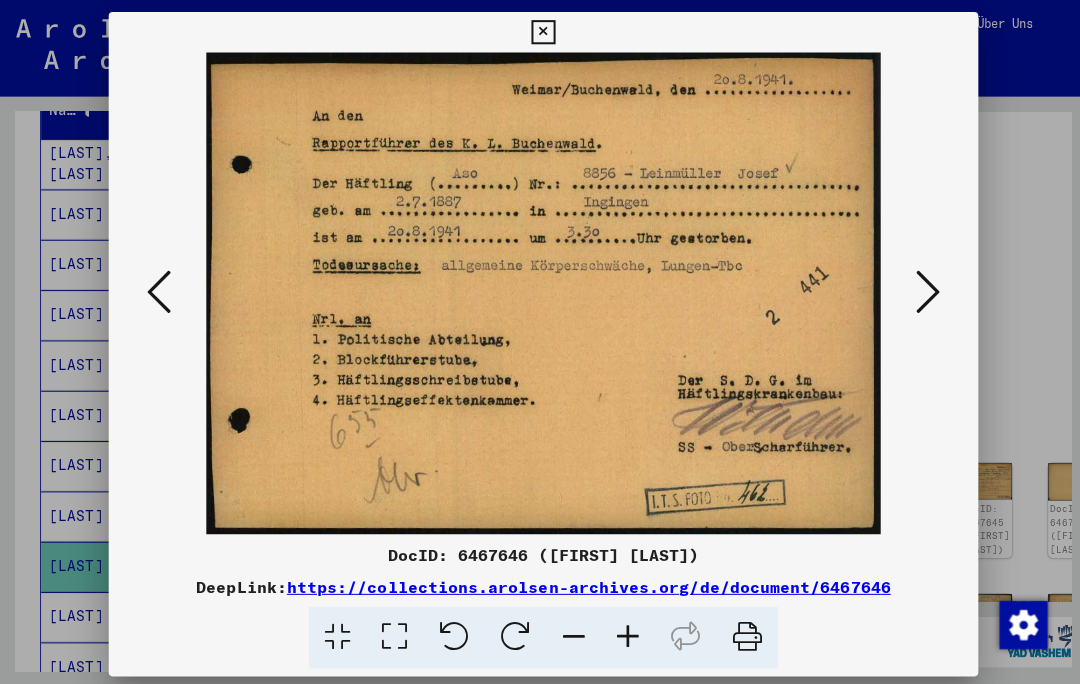 click at bounding box center [922, 290] 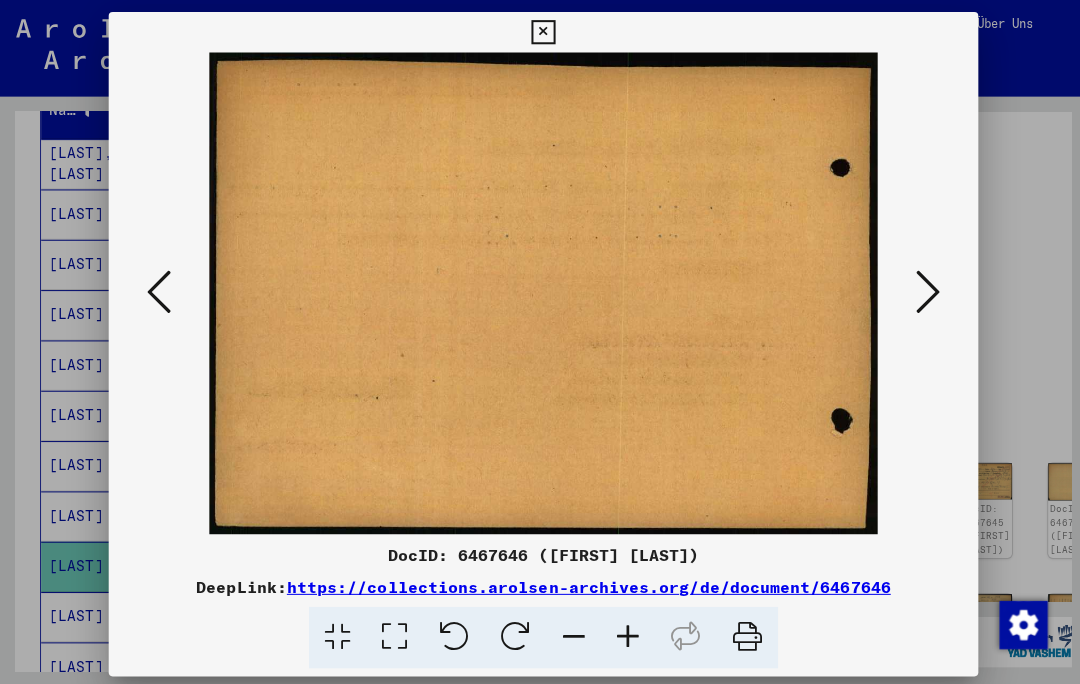 click at bounding box center [922, 290] 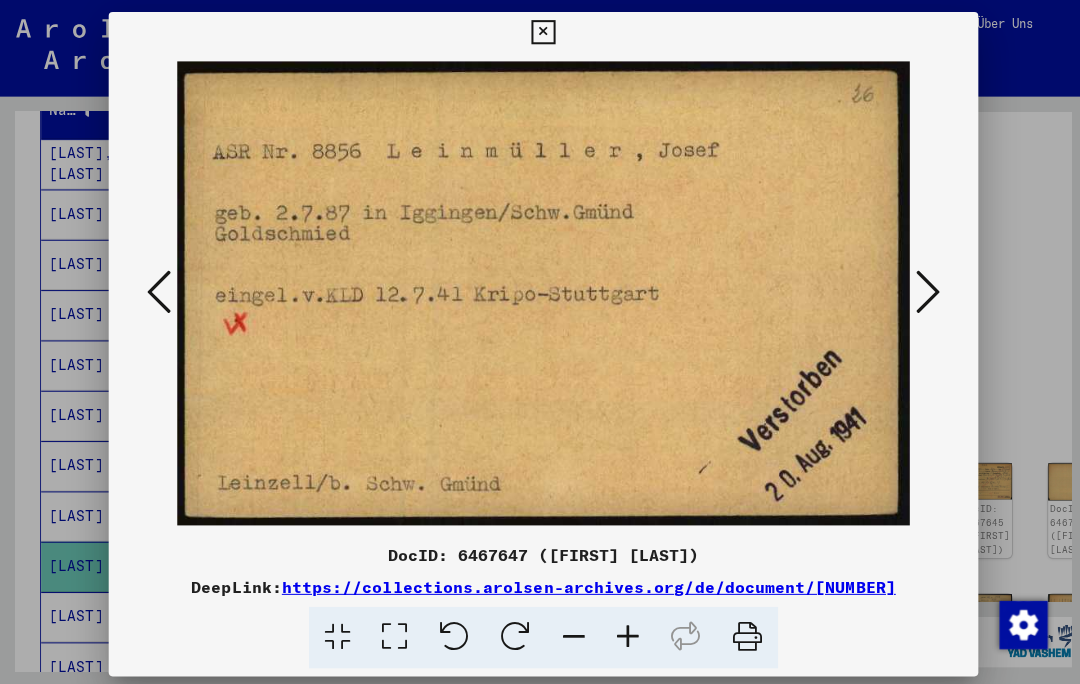 click at bounding box center (922, 290) 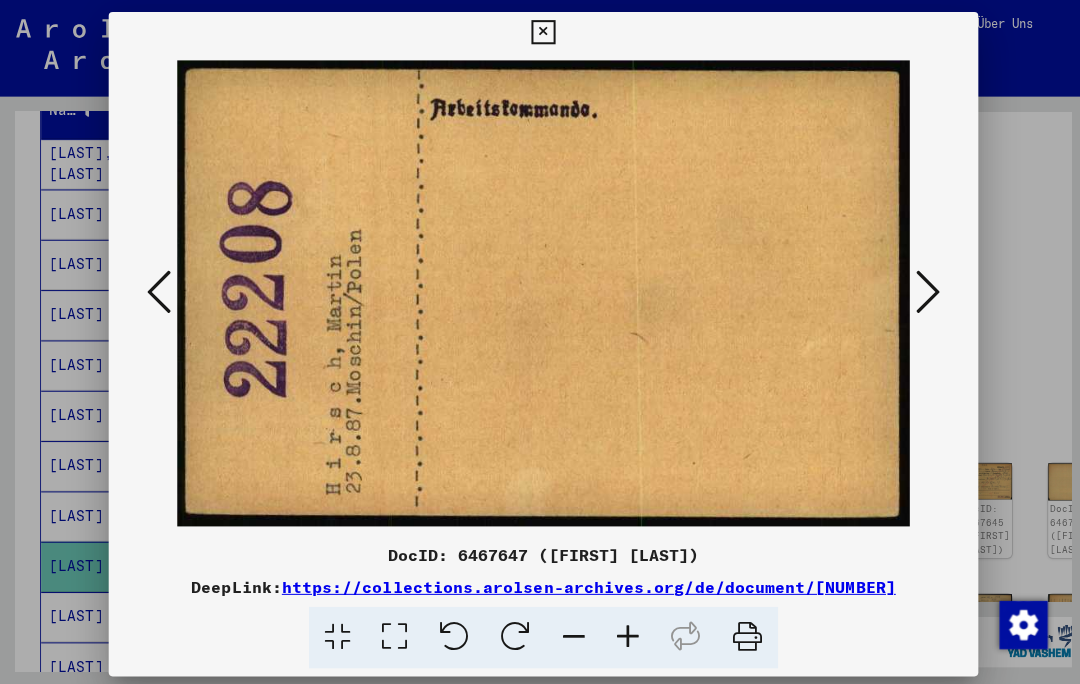 click at bounding box center [158, 291] 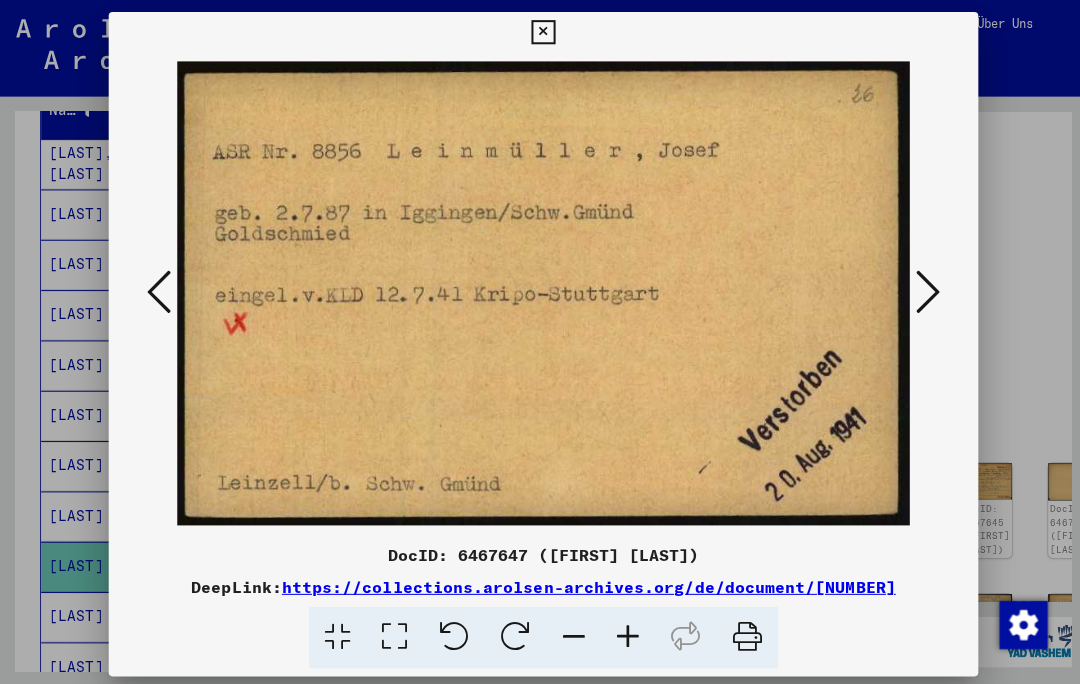 click at bounding box center (922, 290) 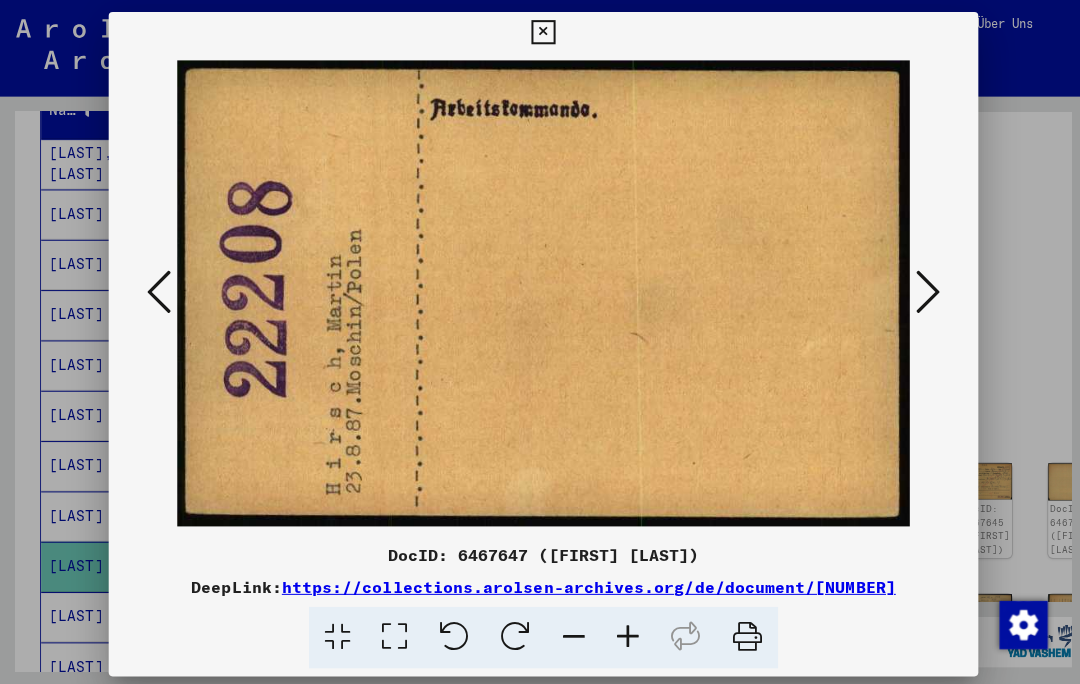 click at bounding box center [922, 290] 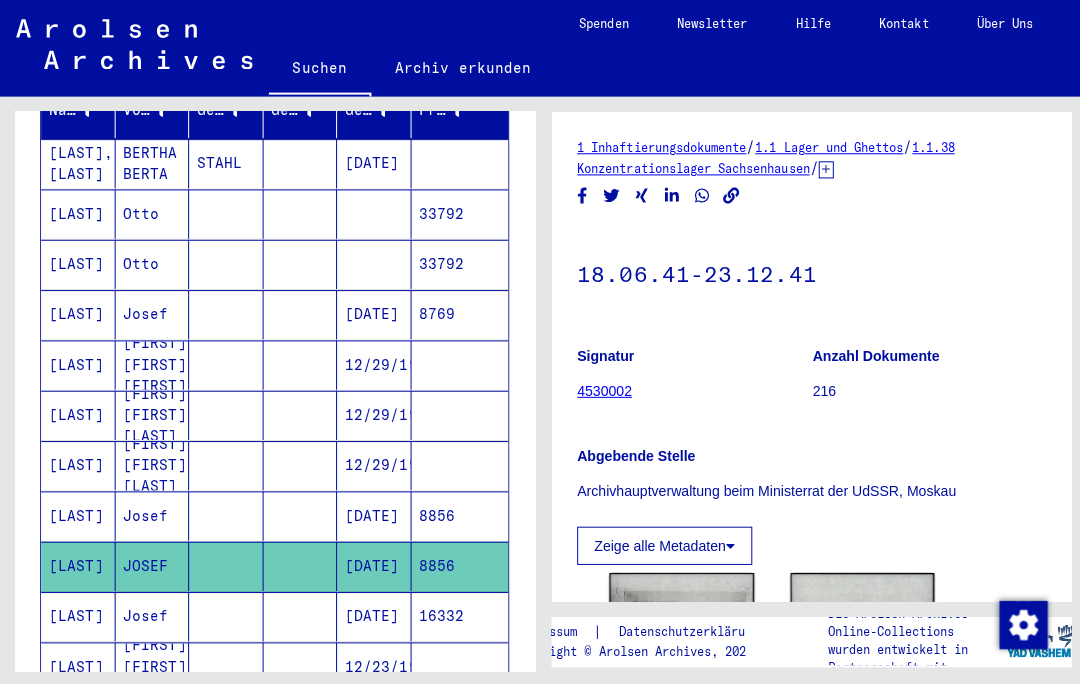 click on "[LAST]" at bounding box center (78, 662) 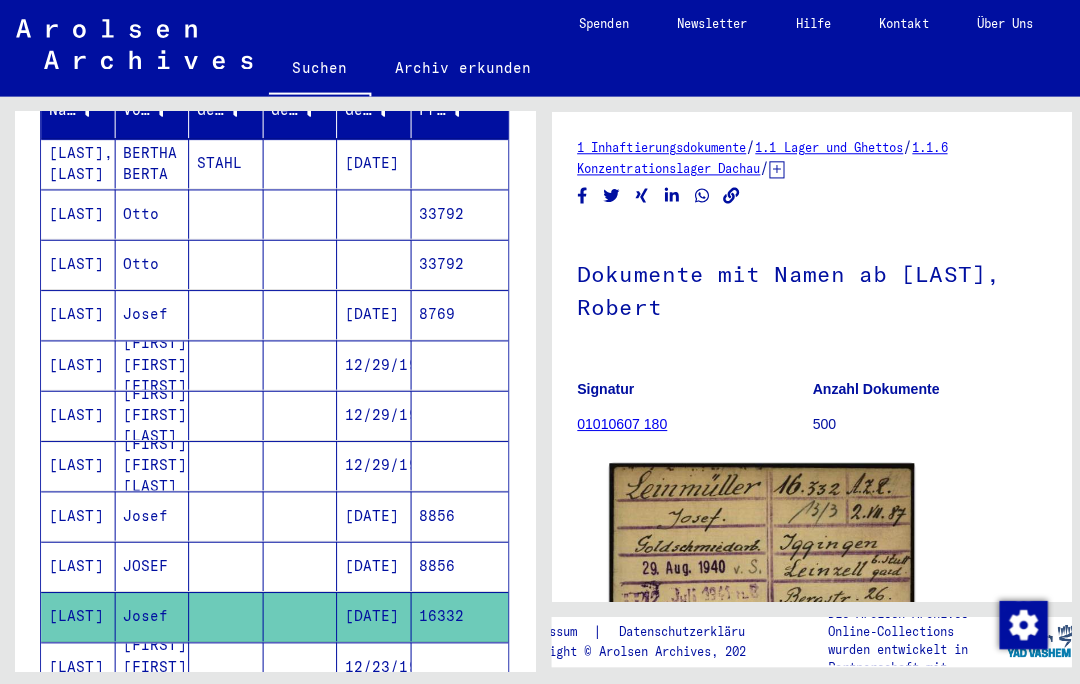 click 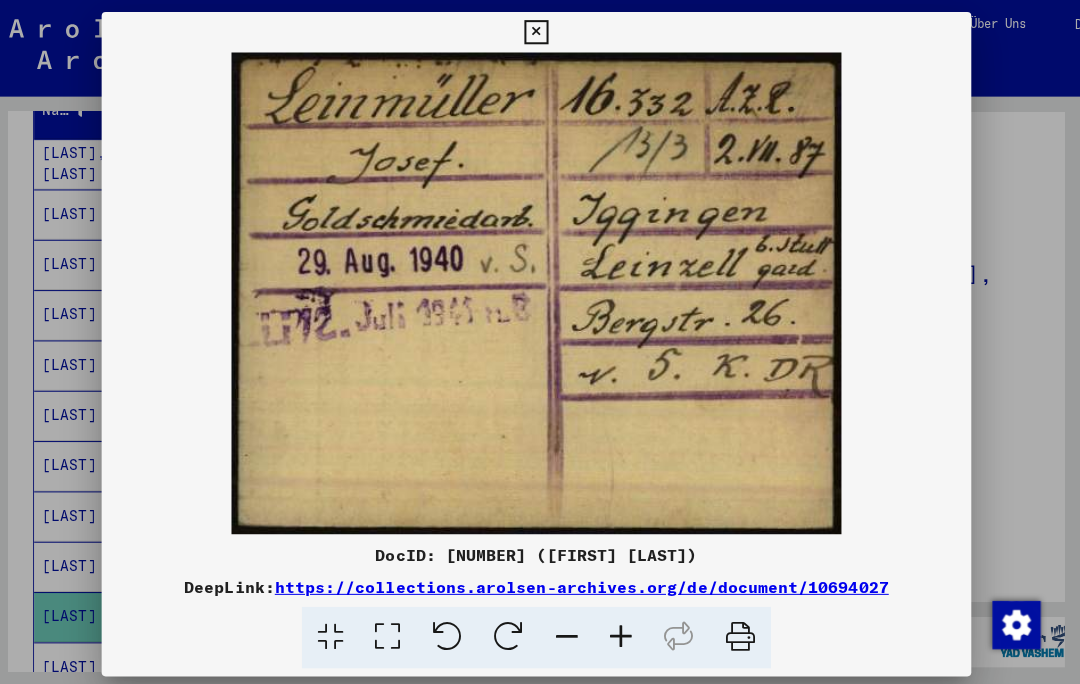 click at bounding box center (539, 32) 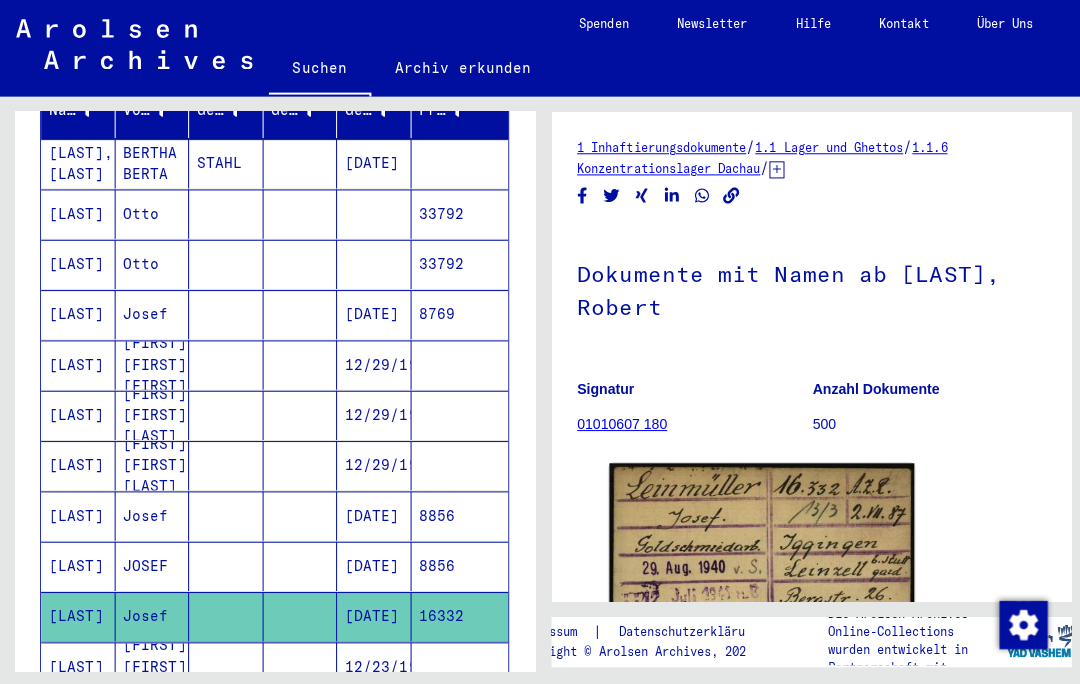 click 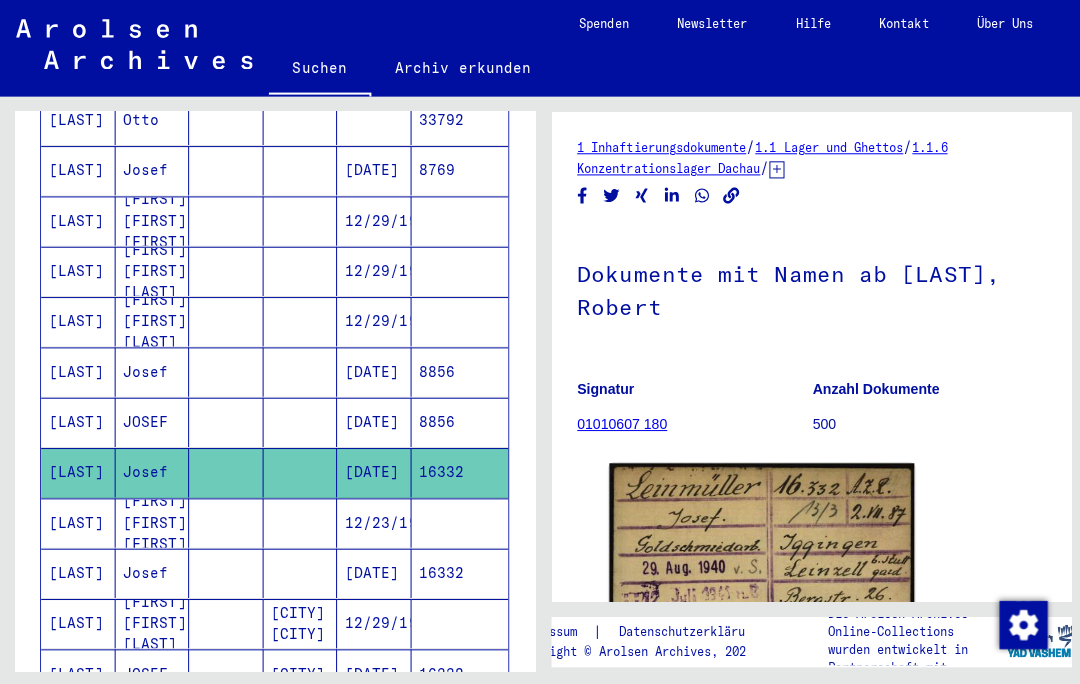 scroll, scrollTop: 460, scrollLeft: 0, axis: vertical 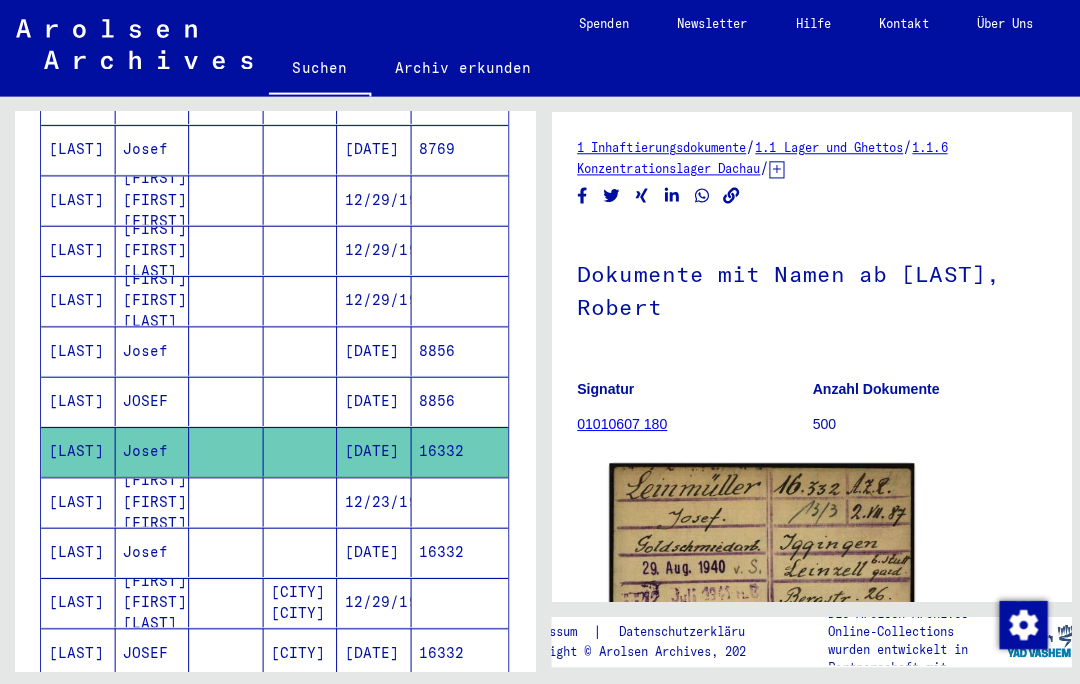click on "[LAST]" at bounding box center (78, 548) 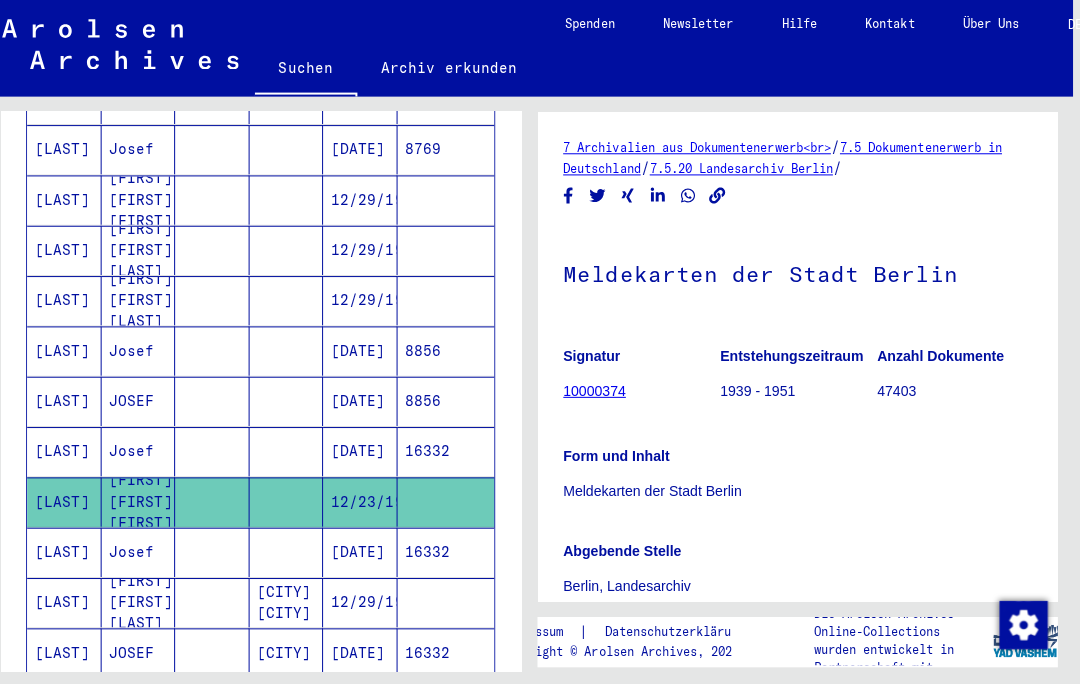 scroll, scrollTop: 0, scrollLeft: 14, axis: horizontal 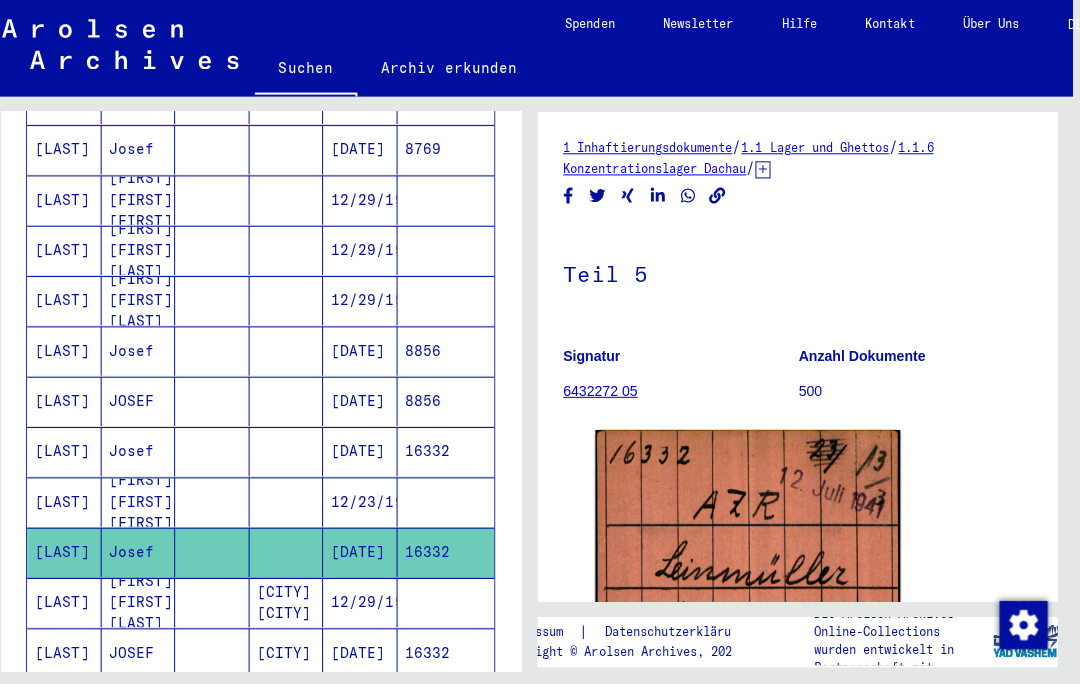 click 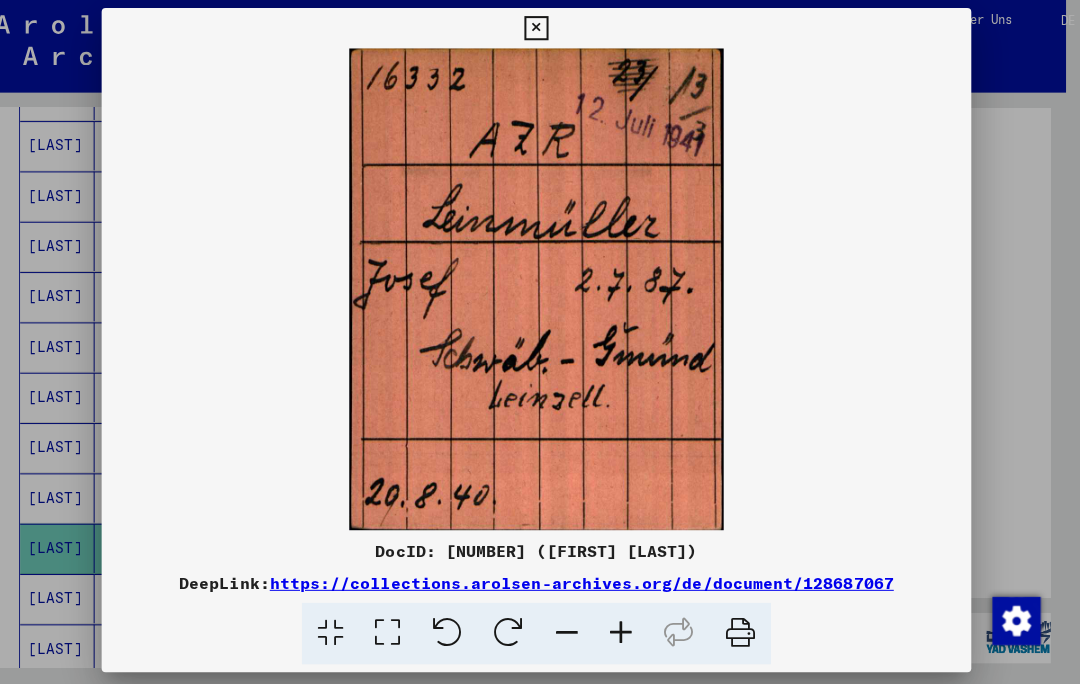 click at bounding box center [539, 32] 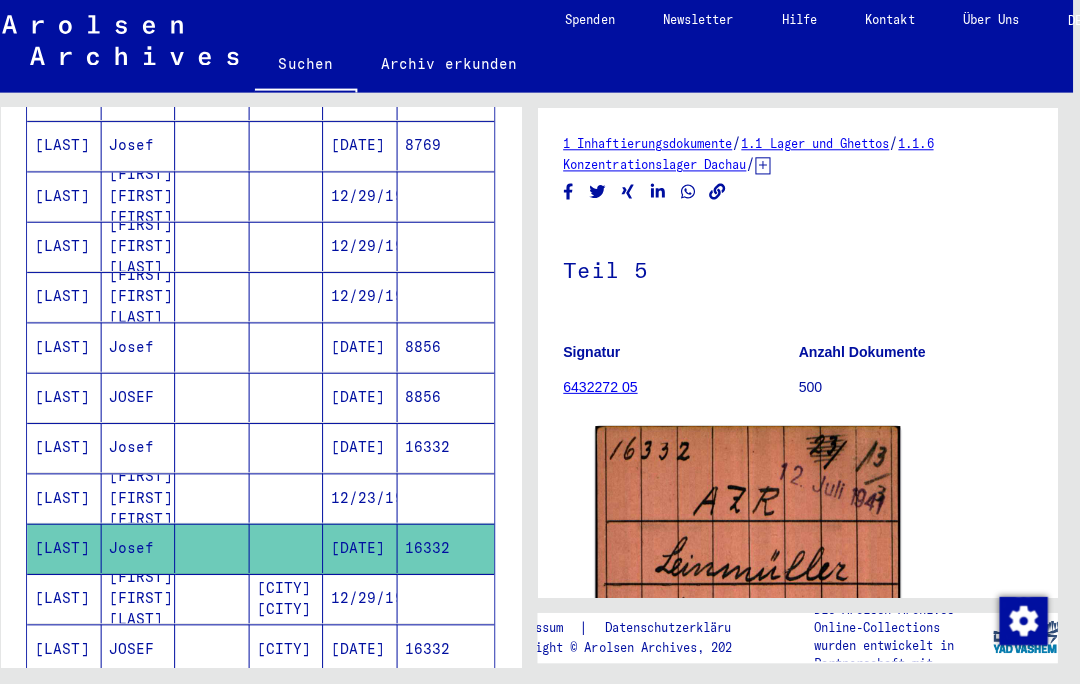 scroll, scrollTop: 520, scrollLeft: 0, axis: vertical 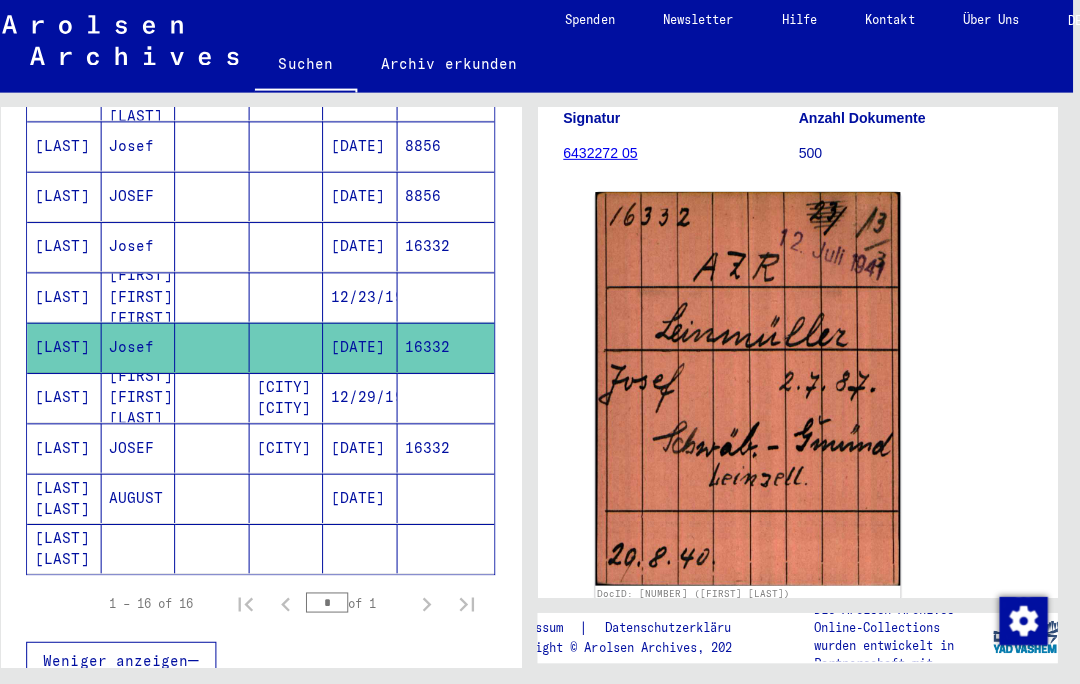 click on "[LAST]" at bounding box center [64, 449] 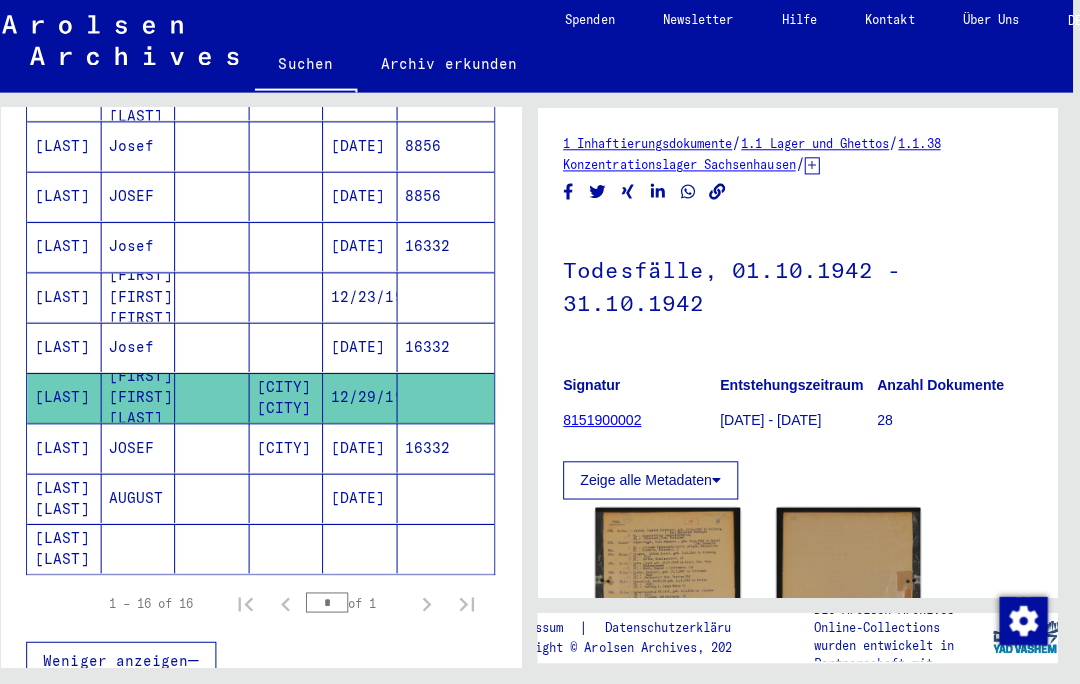 scroll, scrollTop: 0, scrollLeft: 0, axis: both 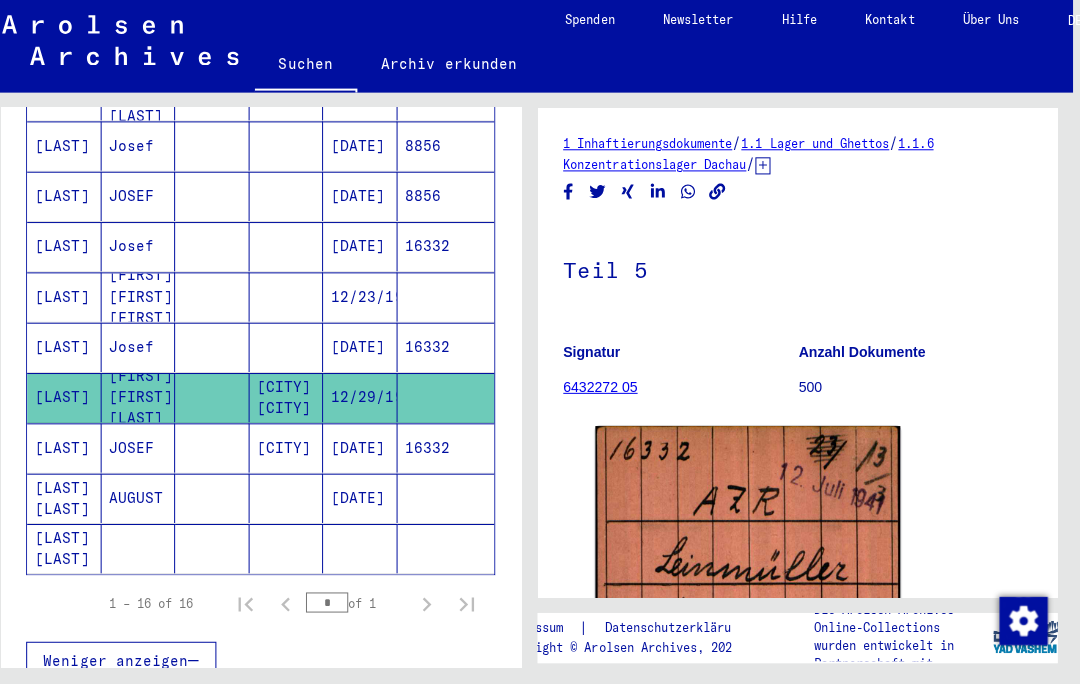 click on "[LAST]" at bounding box center [64, 499] 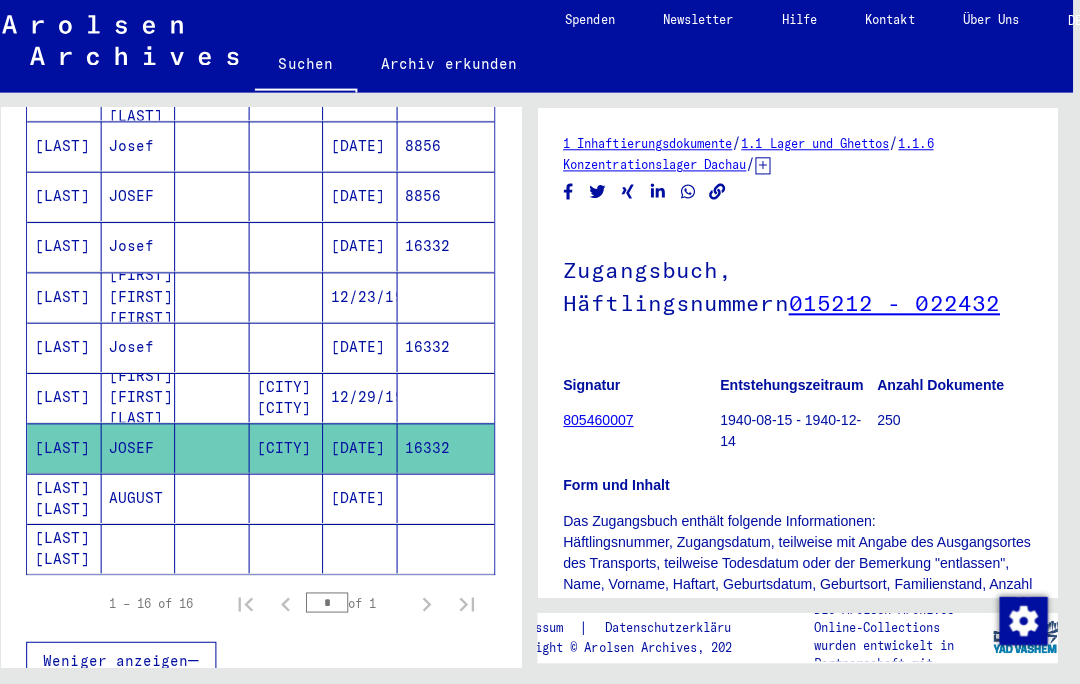 scroll, scrollTop: 0, scrollLeft: 0, axis: both 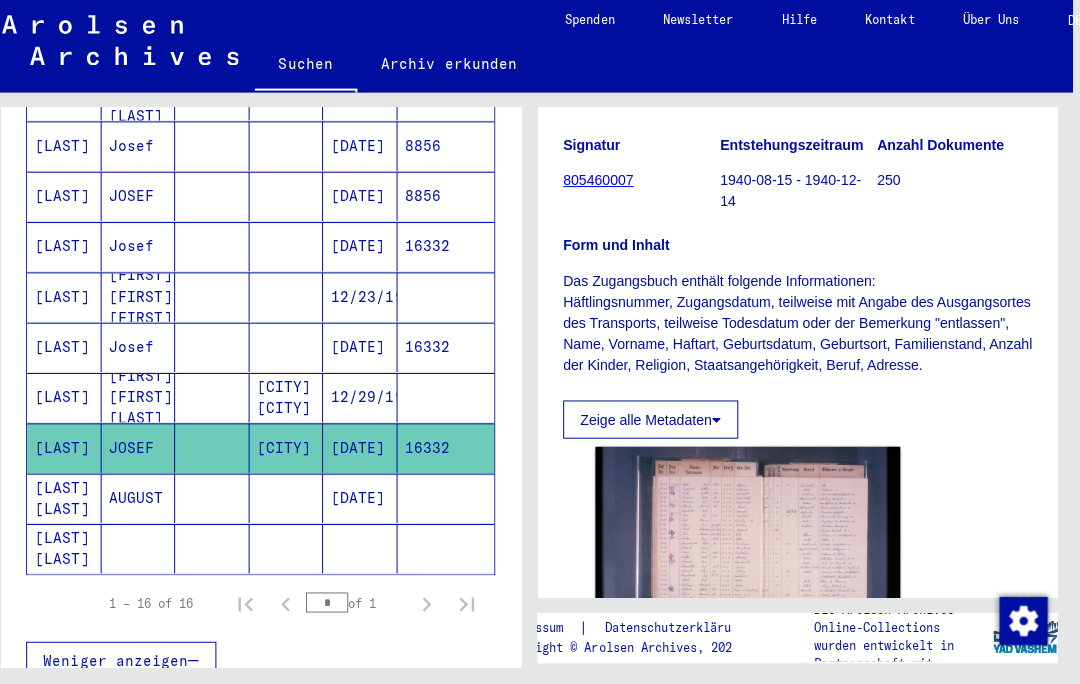 click on "Zeige alle Metadaten" 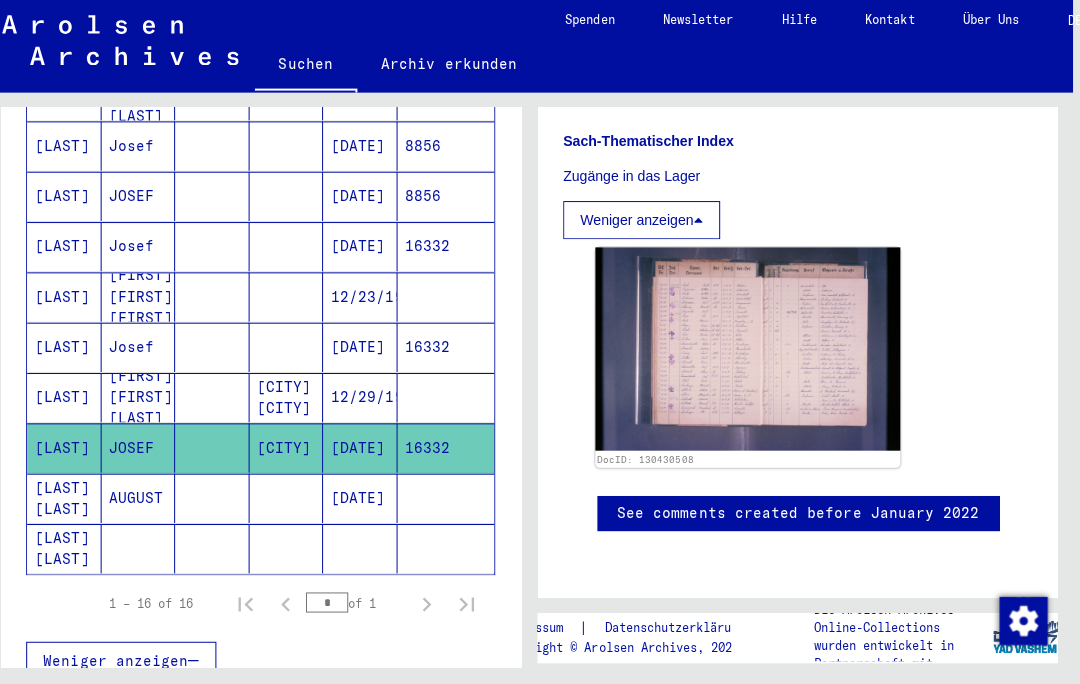 scroll, scrollTop: 1487, scrollLeft: 0, axis: vertical 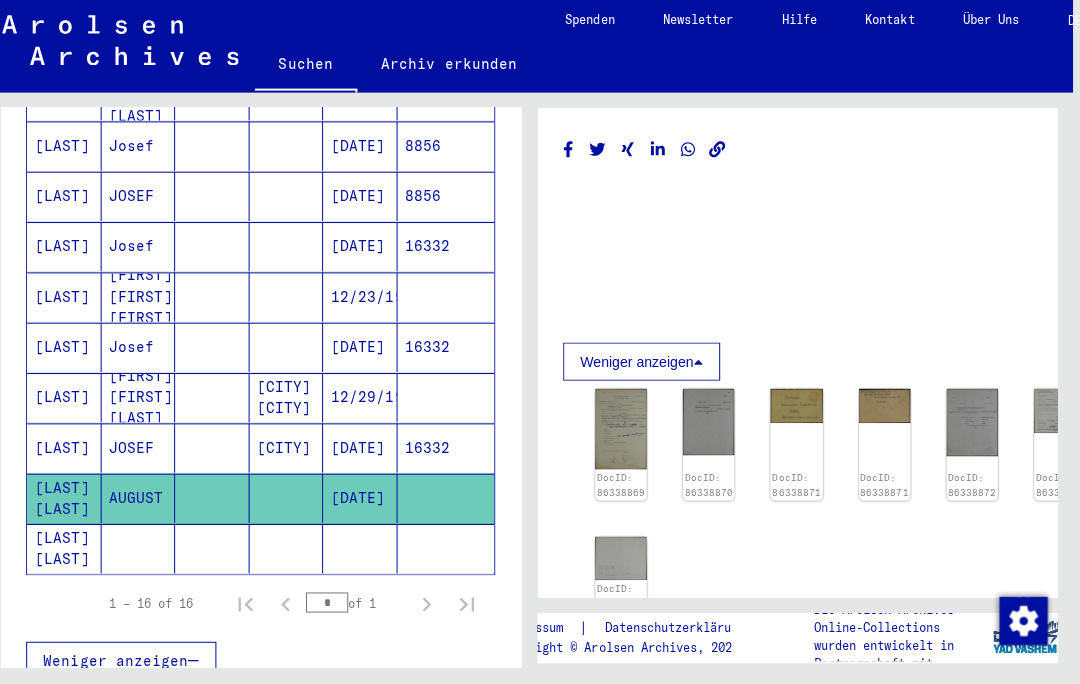 click 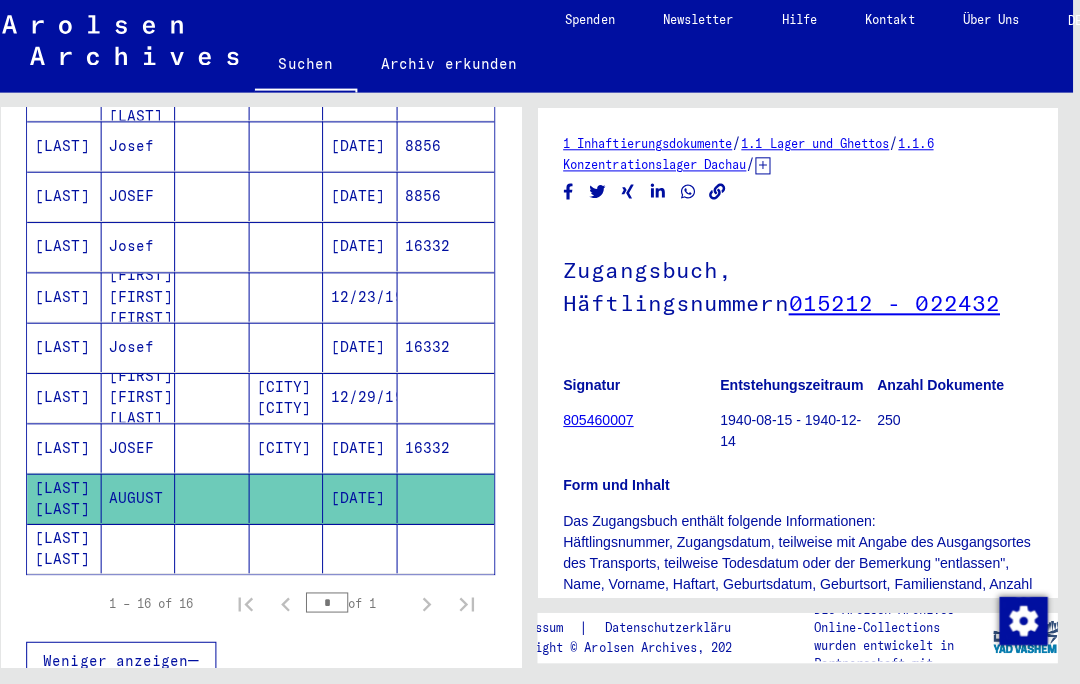 scroll, scrollTop: 0, scrollLeft: 0, axis: both 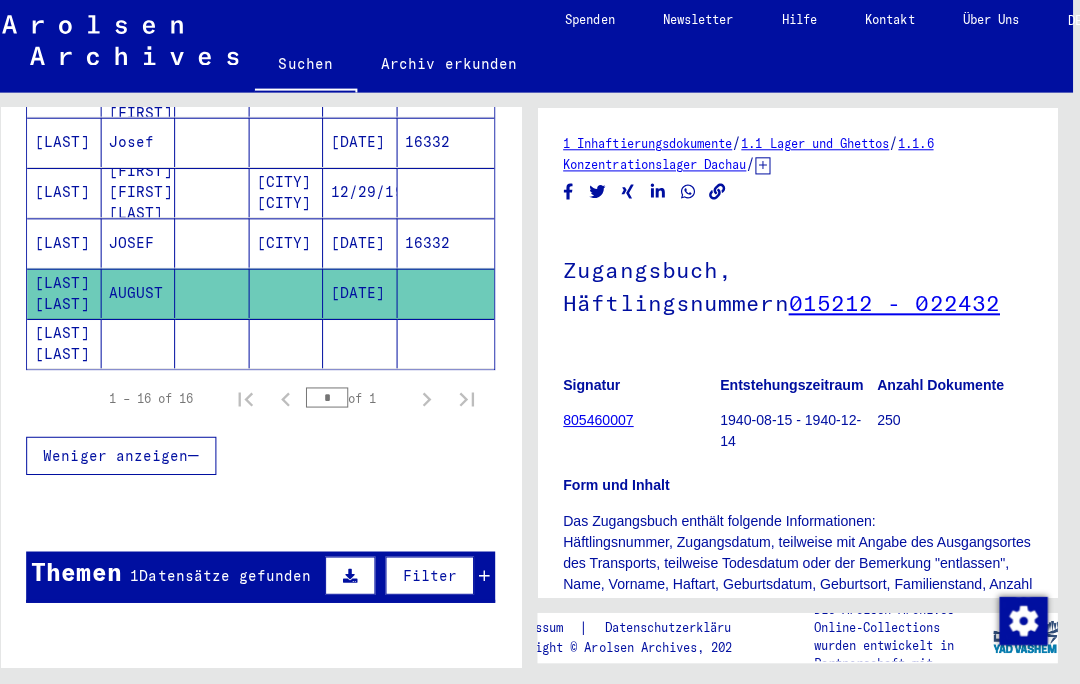 click on "[LAST] [LAST]" 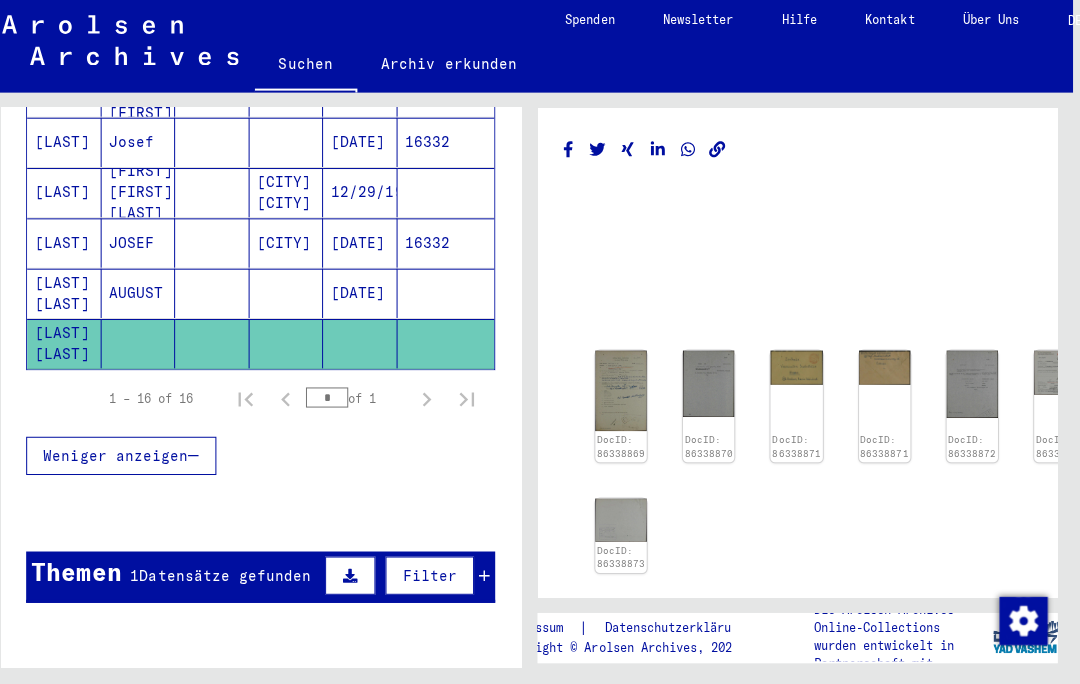 click 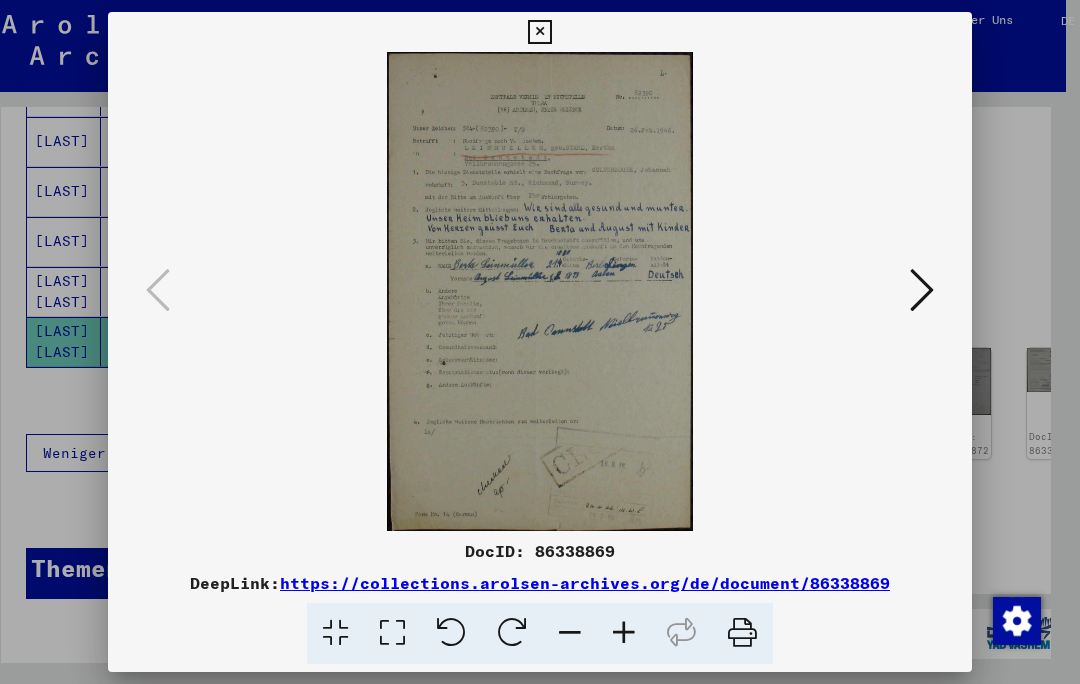 click at bounding box center (539, 32) 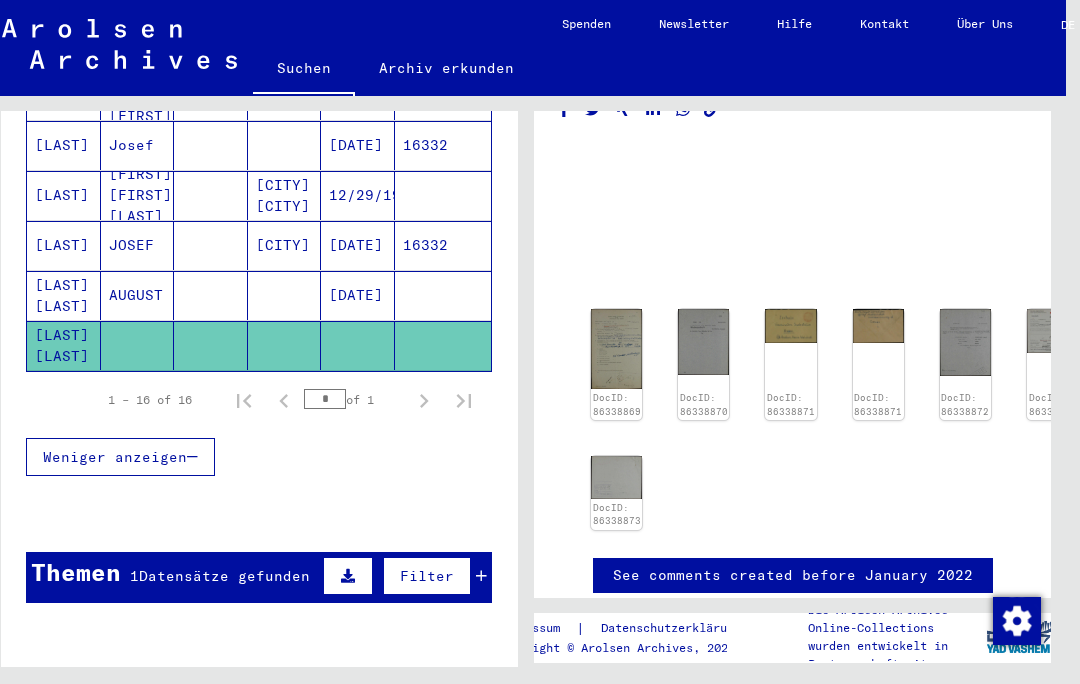 scroll, scrollTop: 42, scrollLeft: 0, axis: vertical 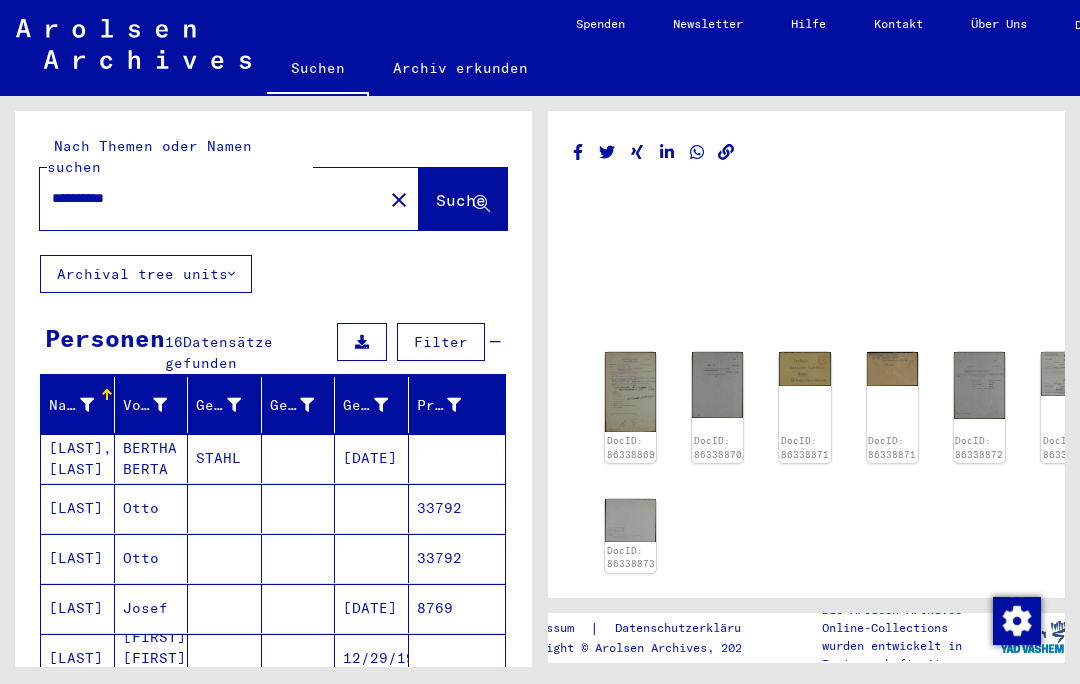 click on "close" 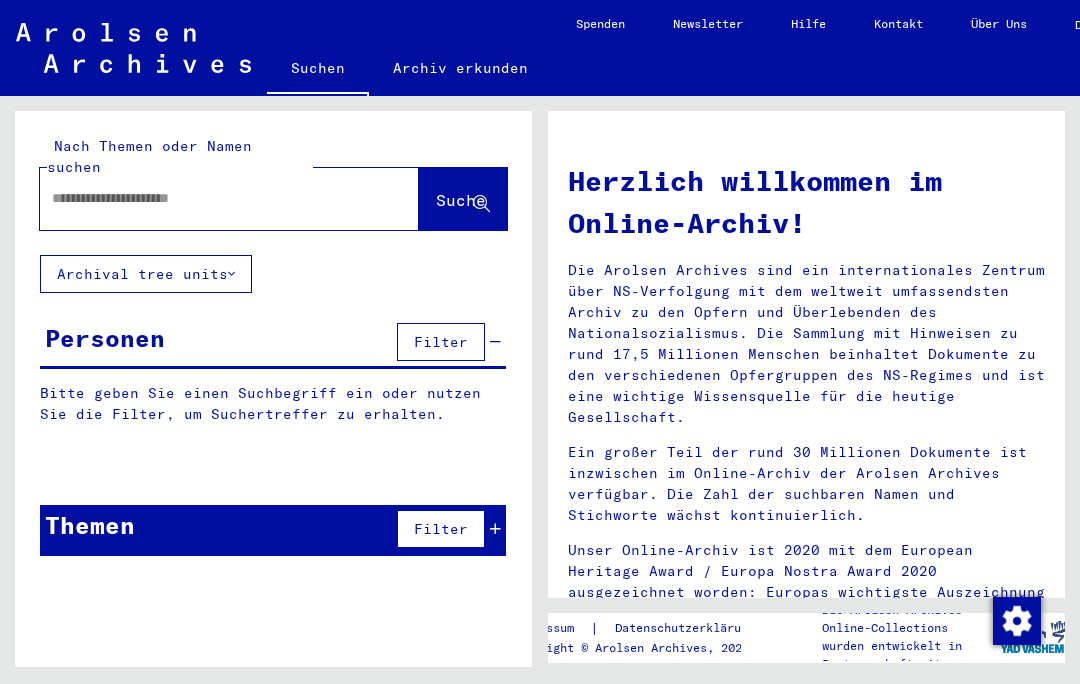 click at bounding box center (205, 198) 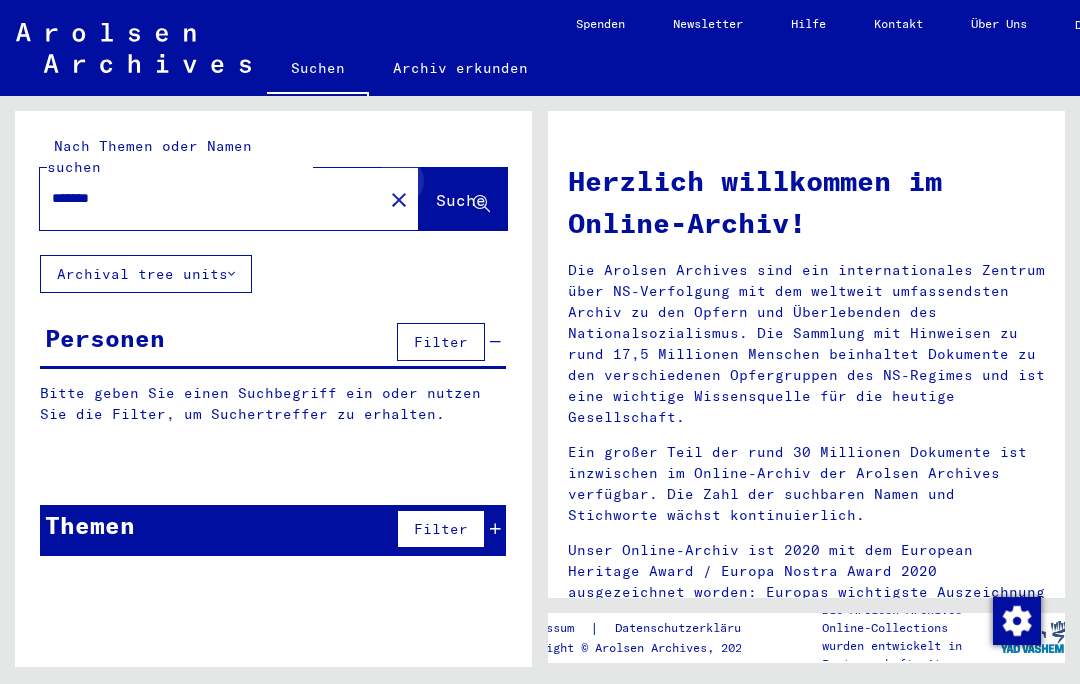 type on "*******" 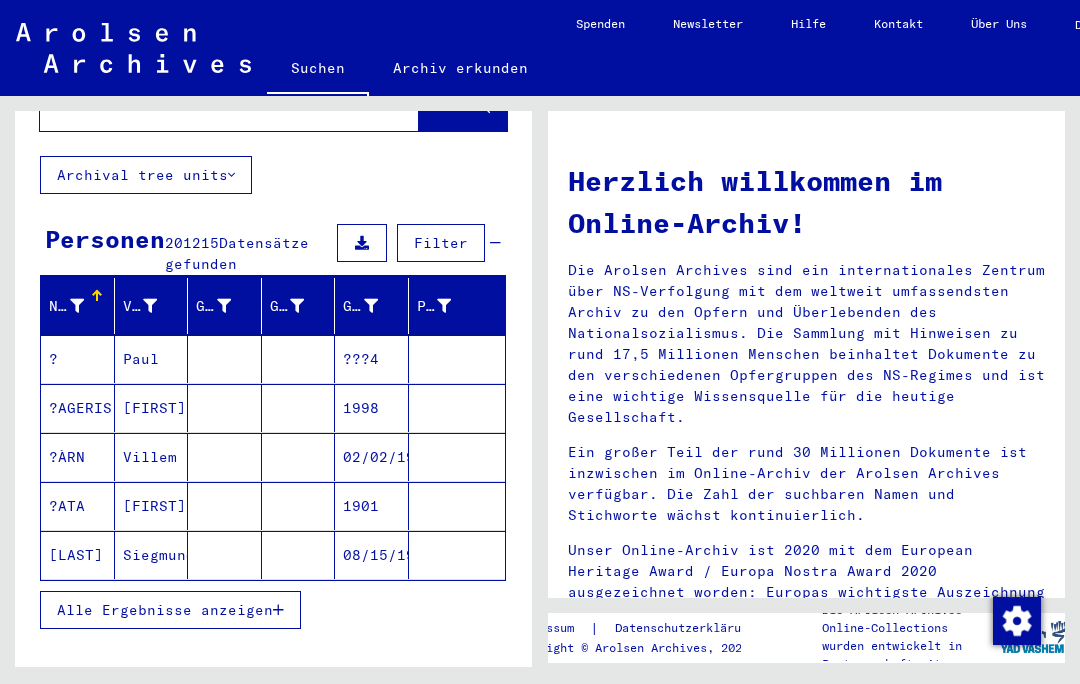scroll, scrollTop: 135, scrollLeft: 0, axis: vertical 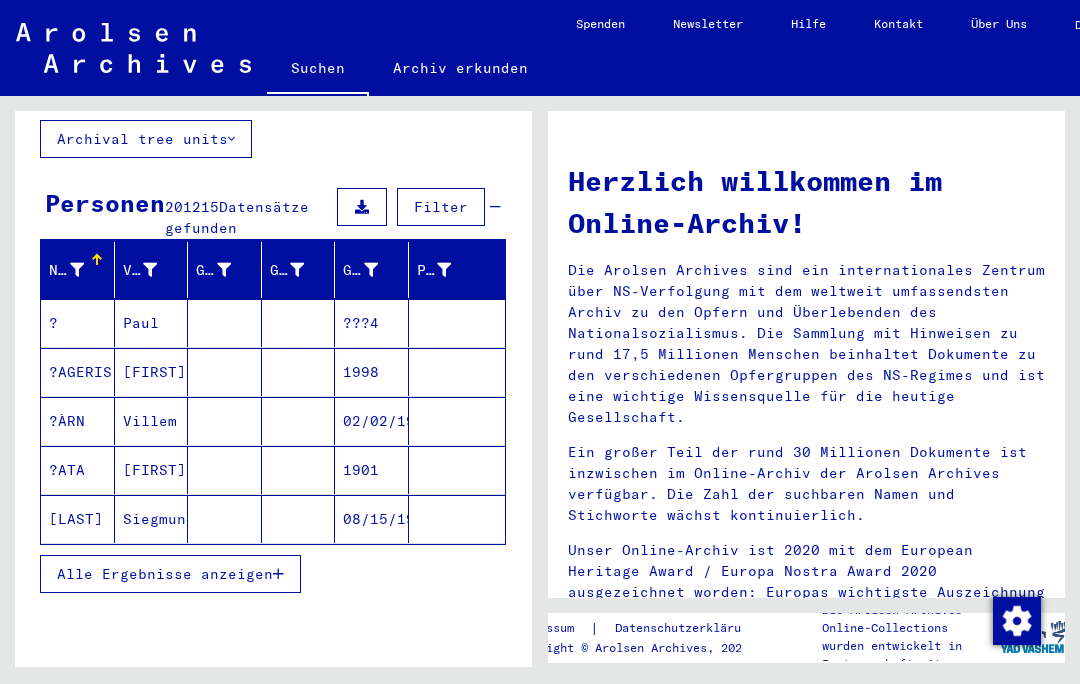 click on "Alle Ergebnisse anzeigen" at bounding box center (165, 574) 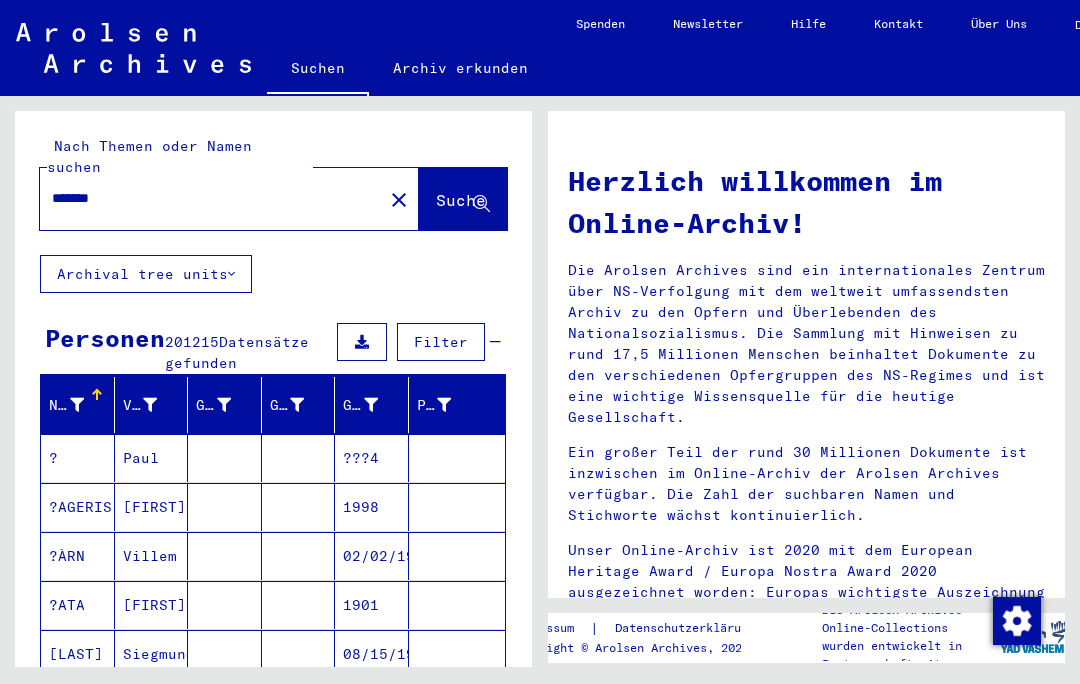 scroll, scrollTop: 0, scrollLeft: 0, axis: both 